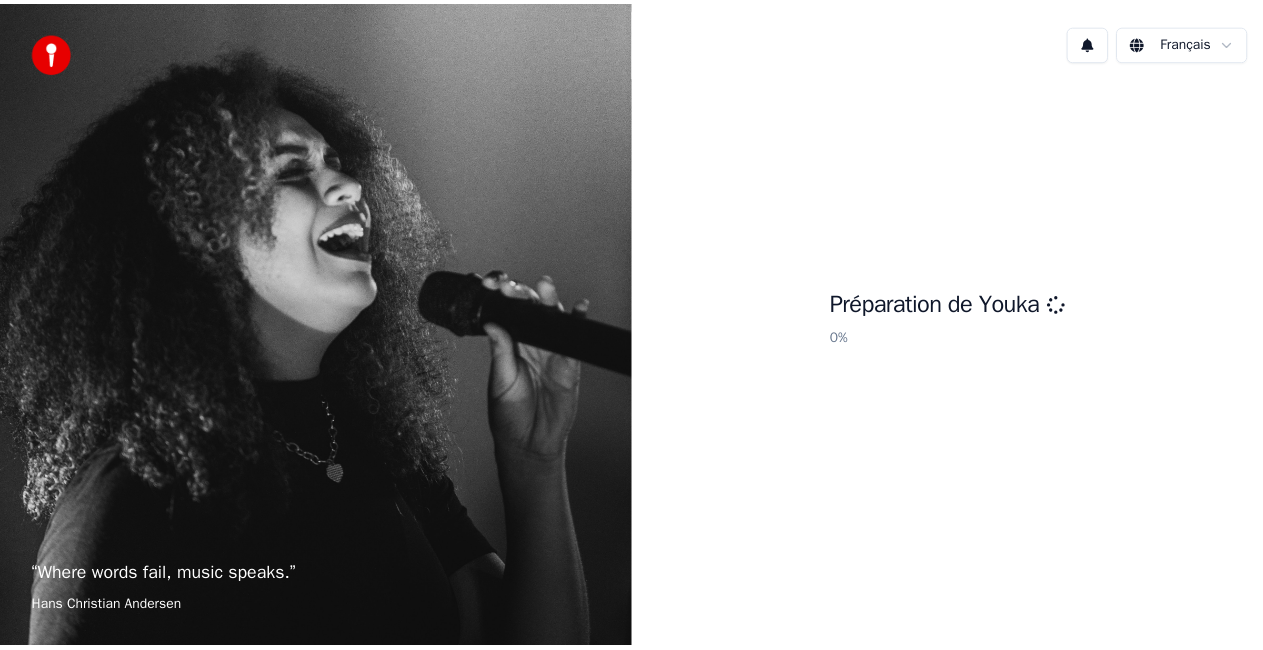 scroll, scrollTop: 0, scrollLeft: 0, axis: both 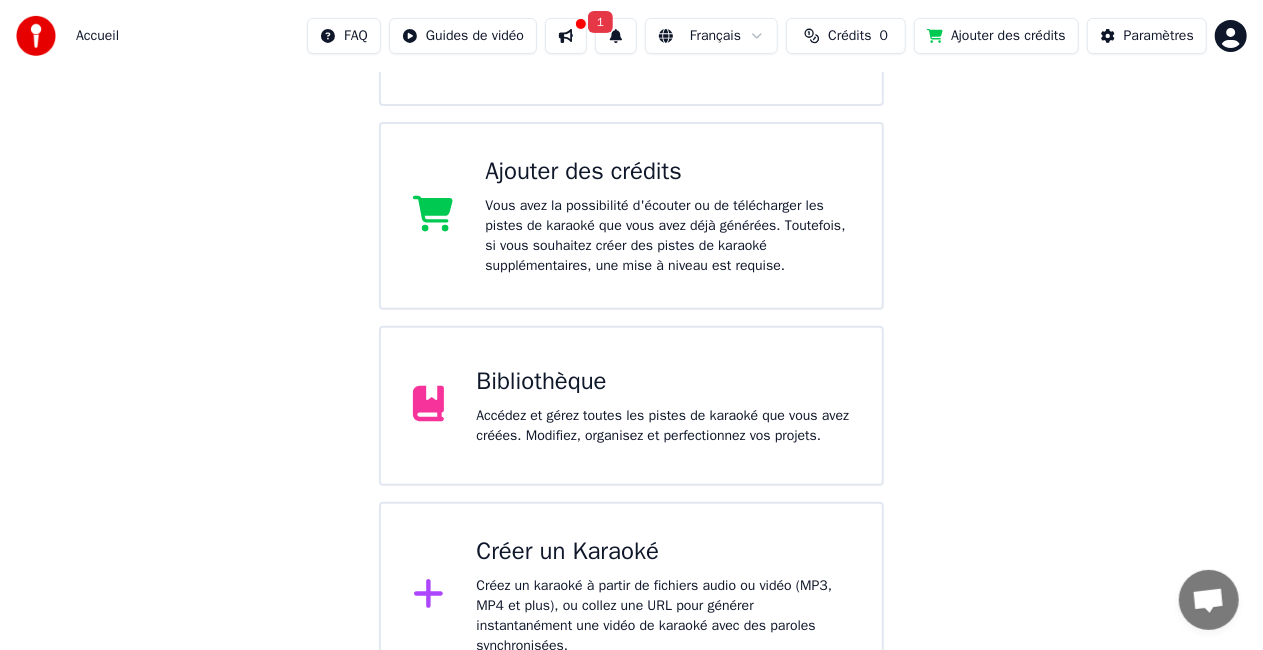 click on "Accédez et gérez toutes les pistes de karaoké que vous avez créées. Modifiez, organisez et perfectionnez vos projets." at bounding box center (663, 426) 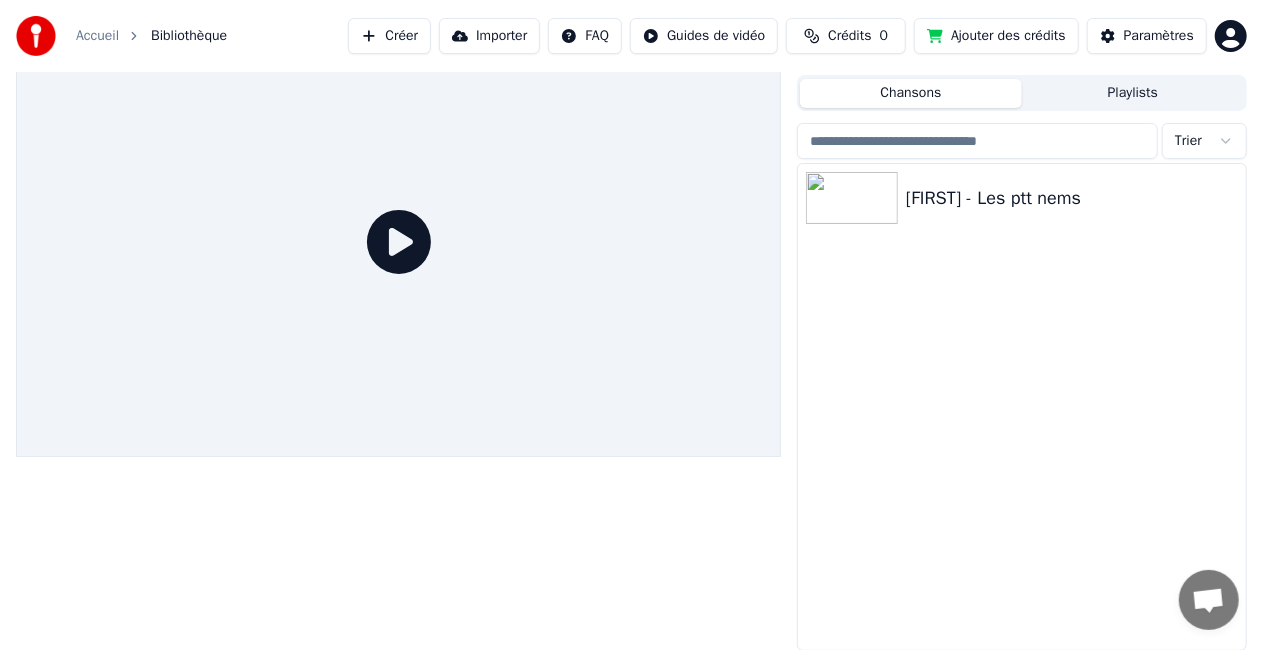 click 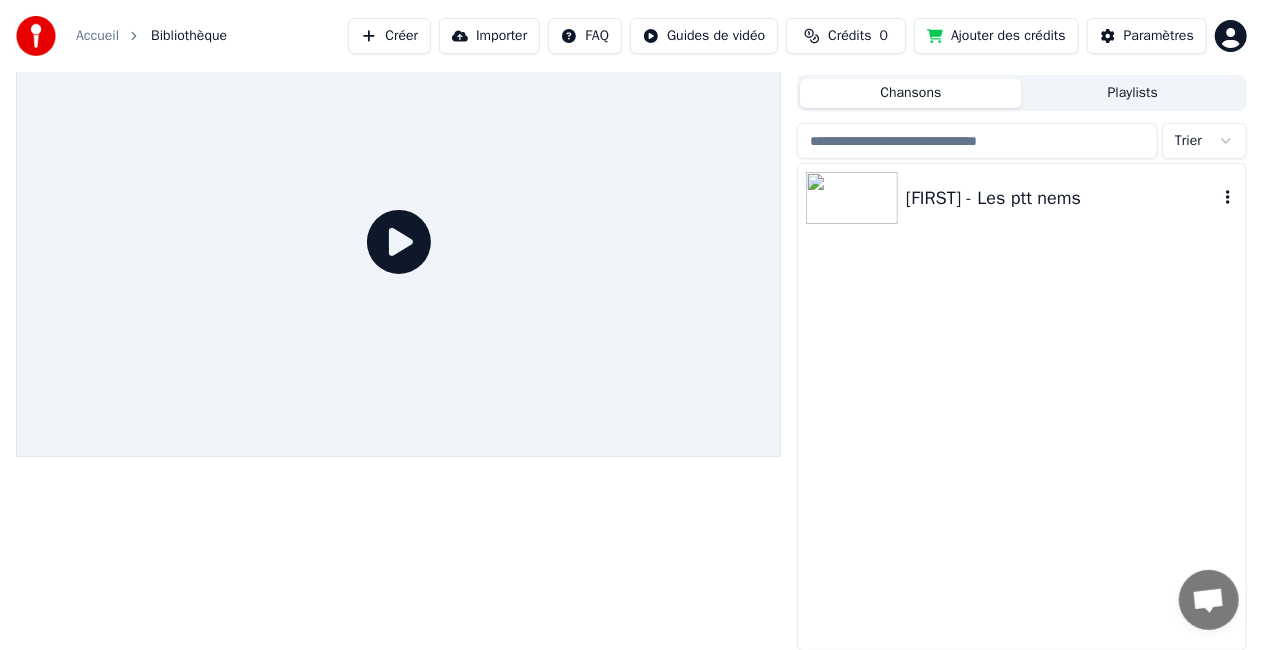 click at bounding box center [852, 198] 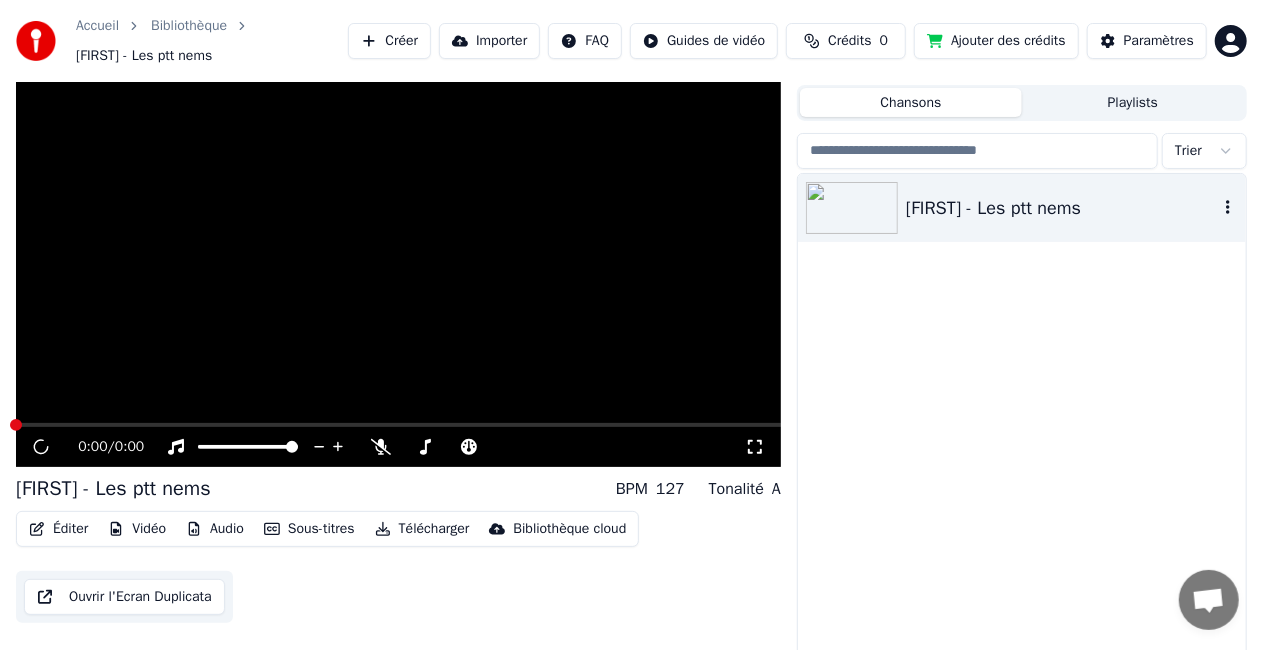 scroll, scrollTop: 55, scrollLeft: 0, axis: vertical 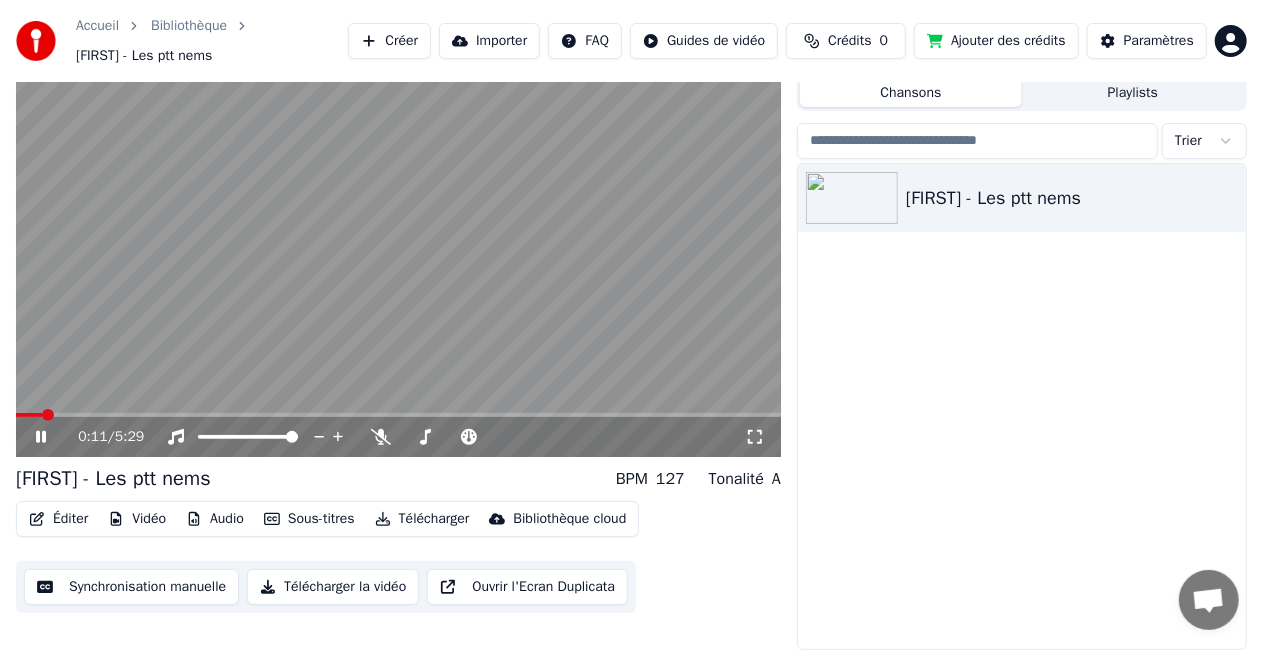 click 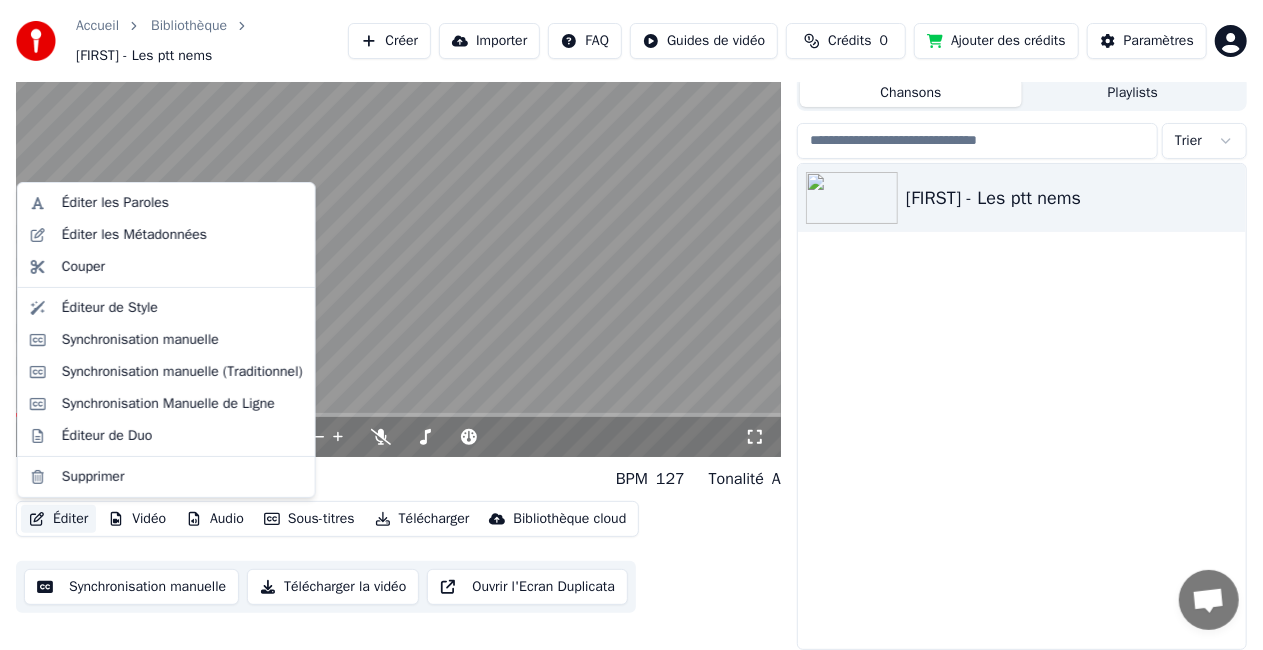 click on "Éditer" at bounding box center (58, 519) 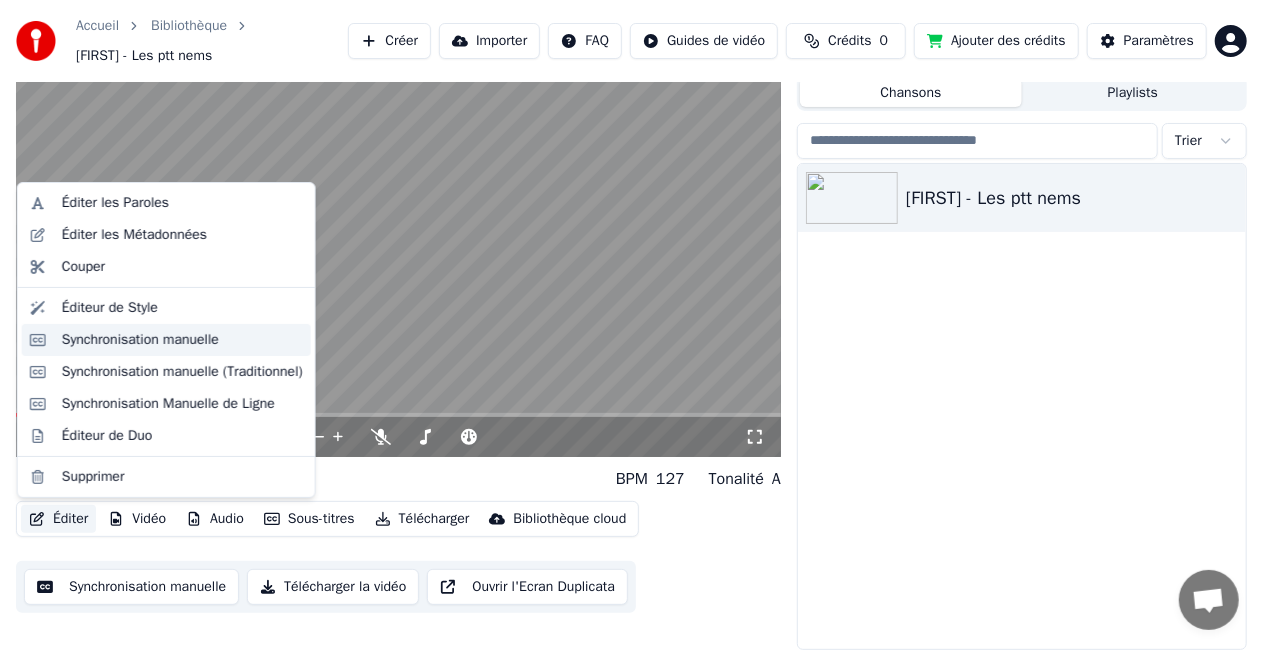 click on "Synchronisation manuelle" at bounding box center [166, 340] 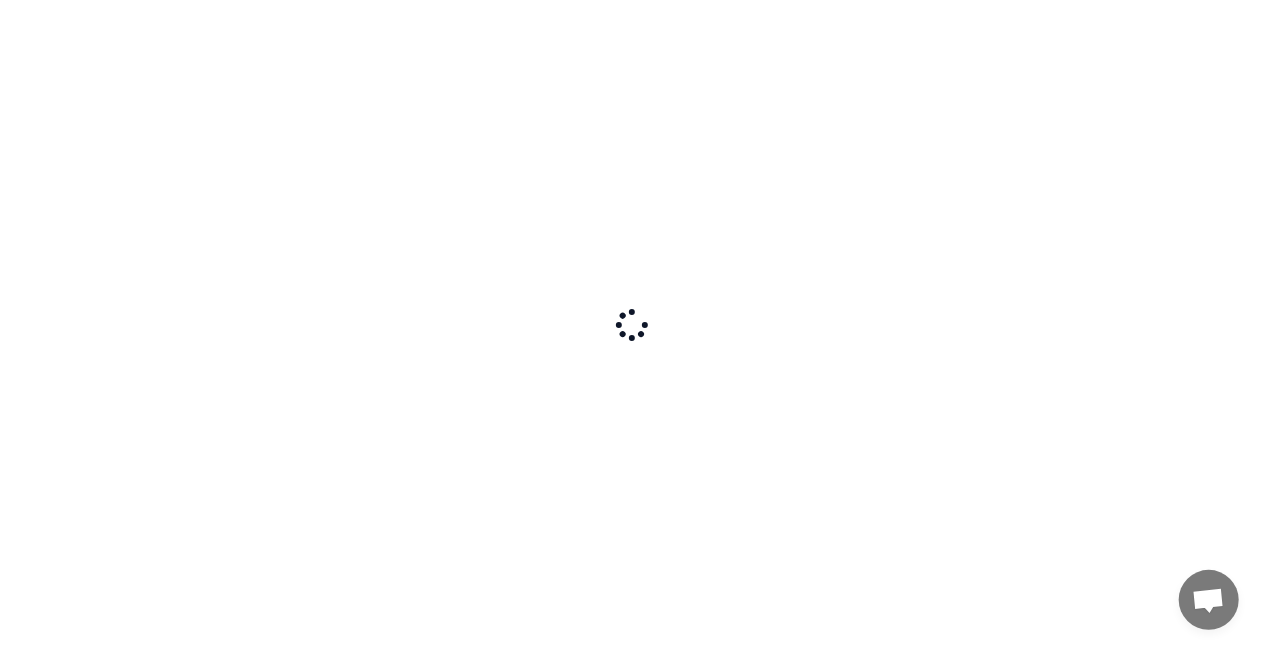 scroll, scrollTop: 0, scrollLeft: 0, axis: both 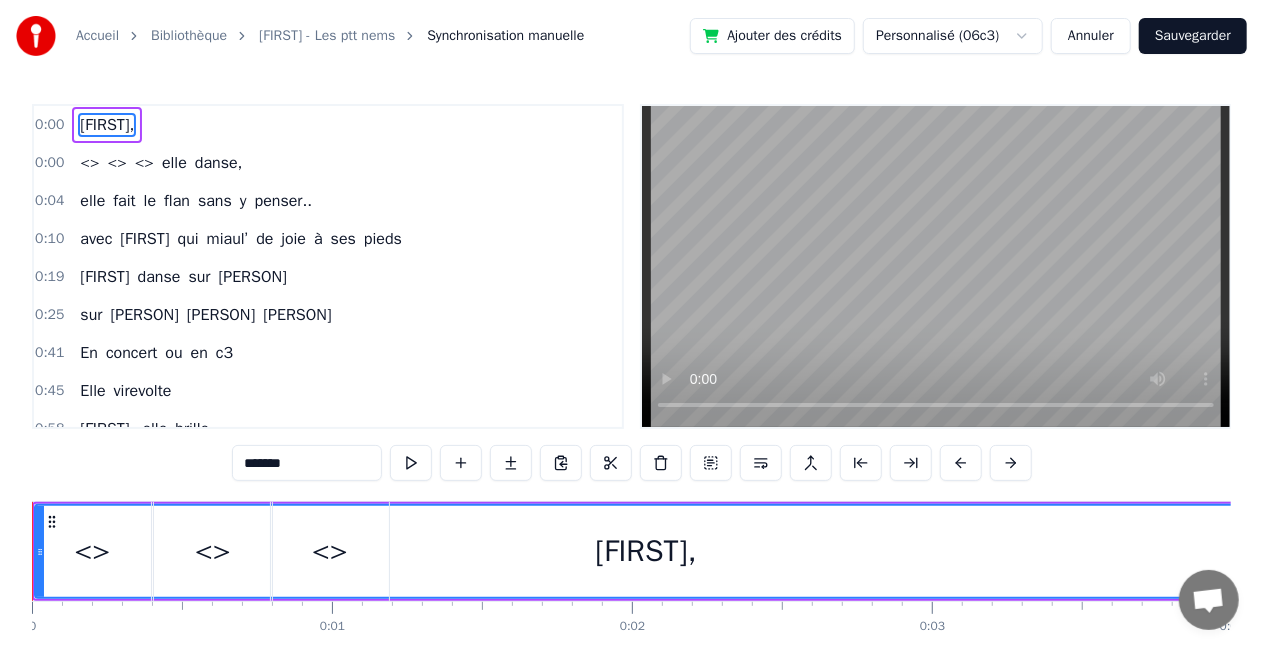 click on "<>" at bounding box center (89, 163) 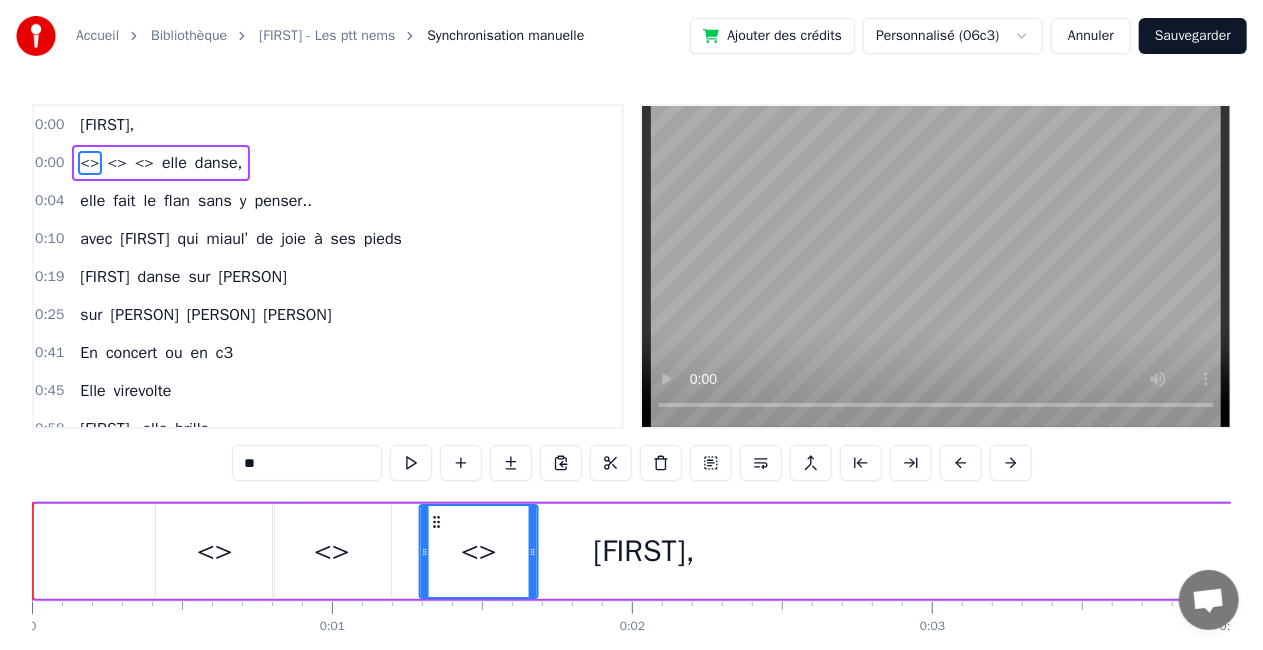 drag, startPoint x: 47, startPoint y: 518, endPoint x: 432, endPoint y: 524, distance: 385.04675 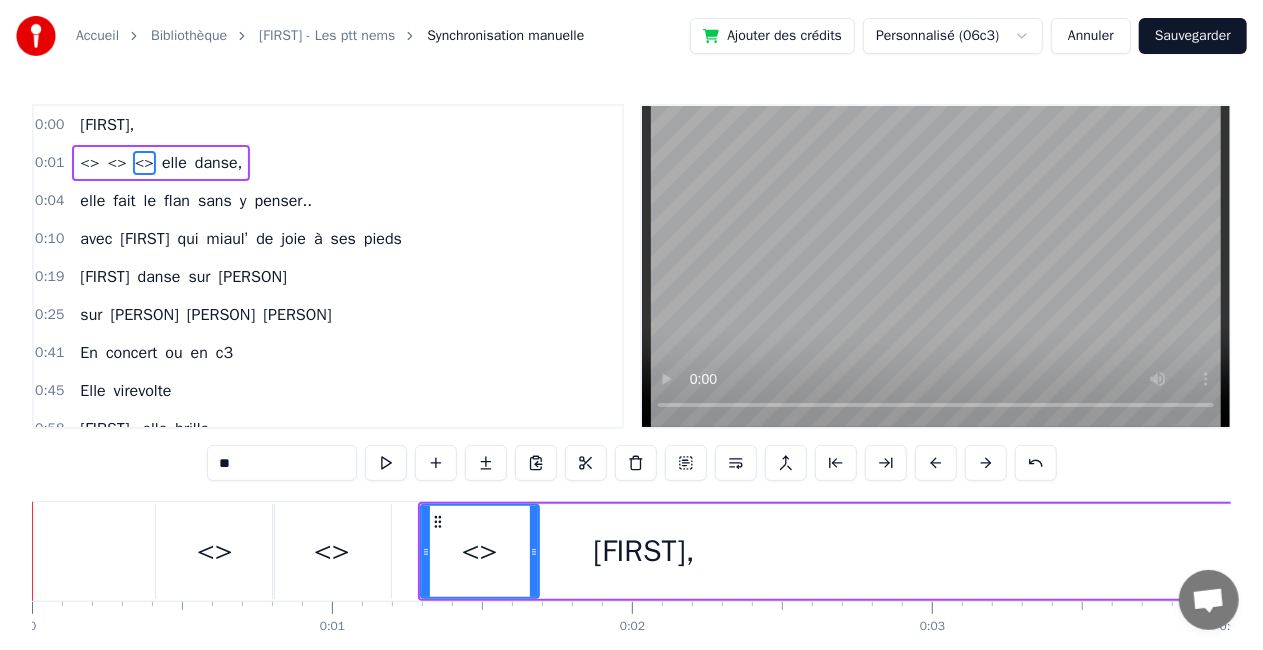 drag, startPoint x: 116, startPoint y: 533, endPoint x: 190, endPoint y: 549, distance: 75.70998 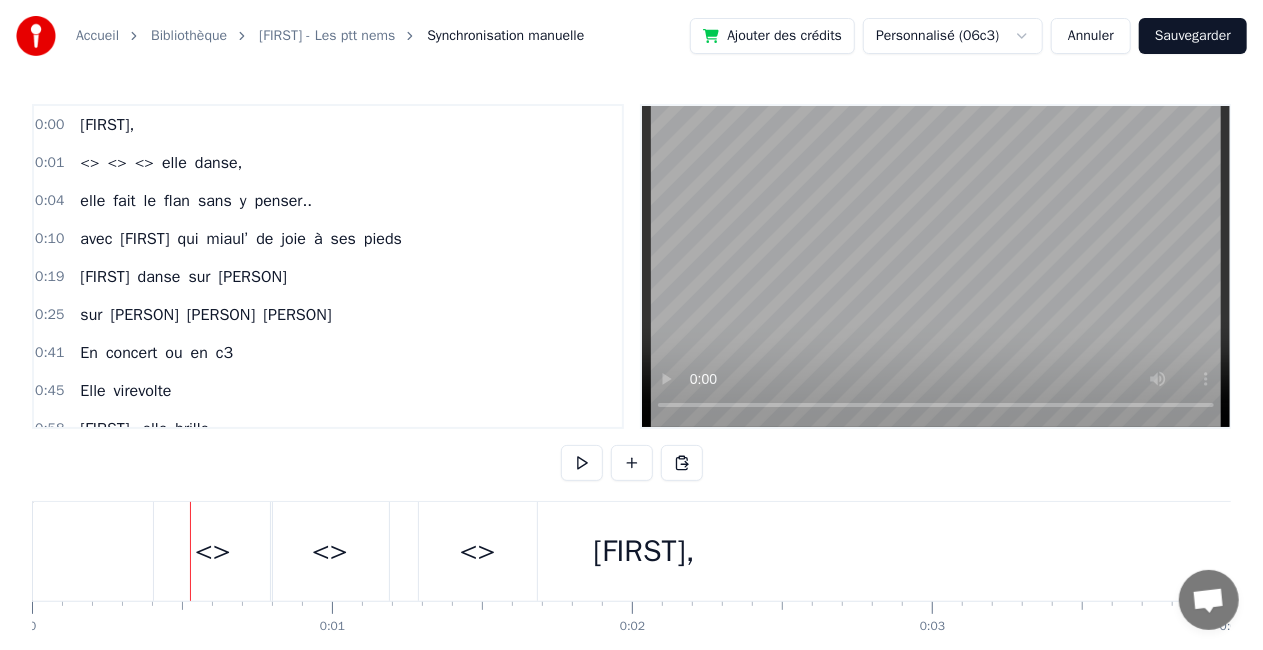 click on "<>" at bounding box center [213, 551] 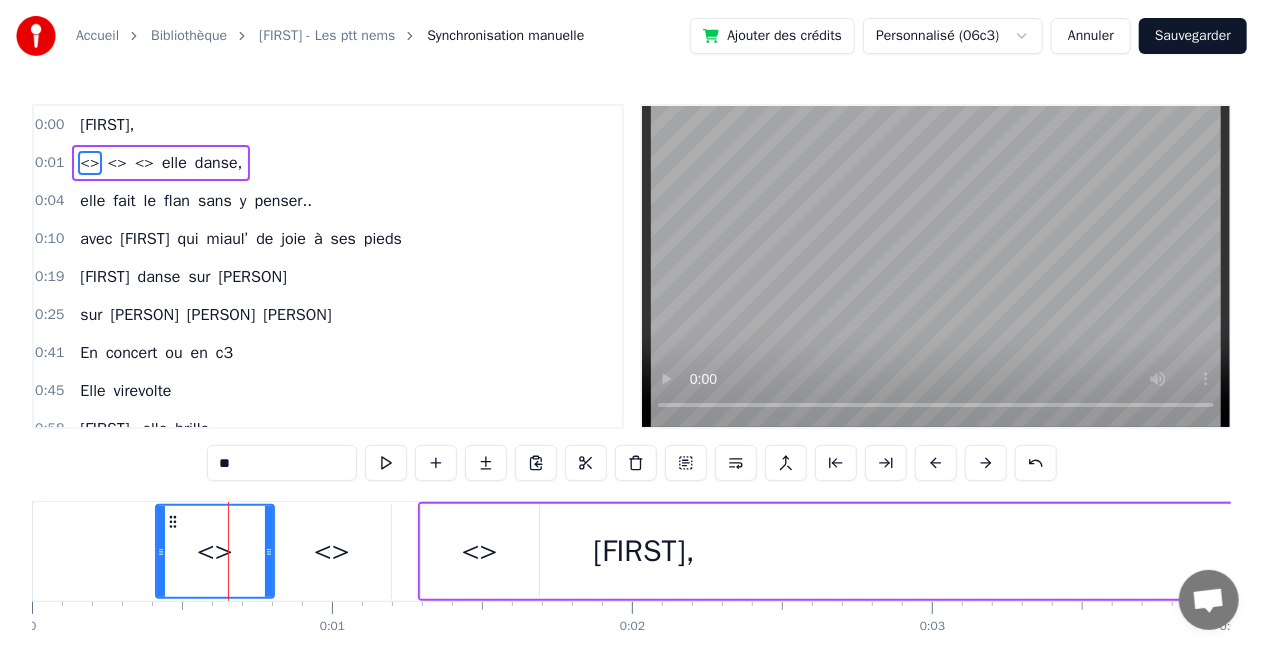 drag, startPoint x: 217, startPoint y: 532, endPoint x: 246, endPoint y: 558, distance: 38.948685 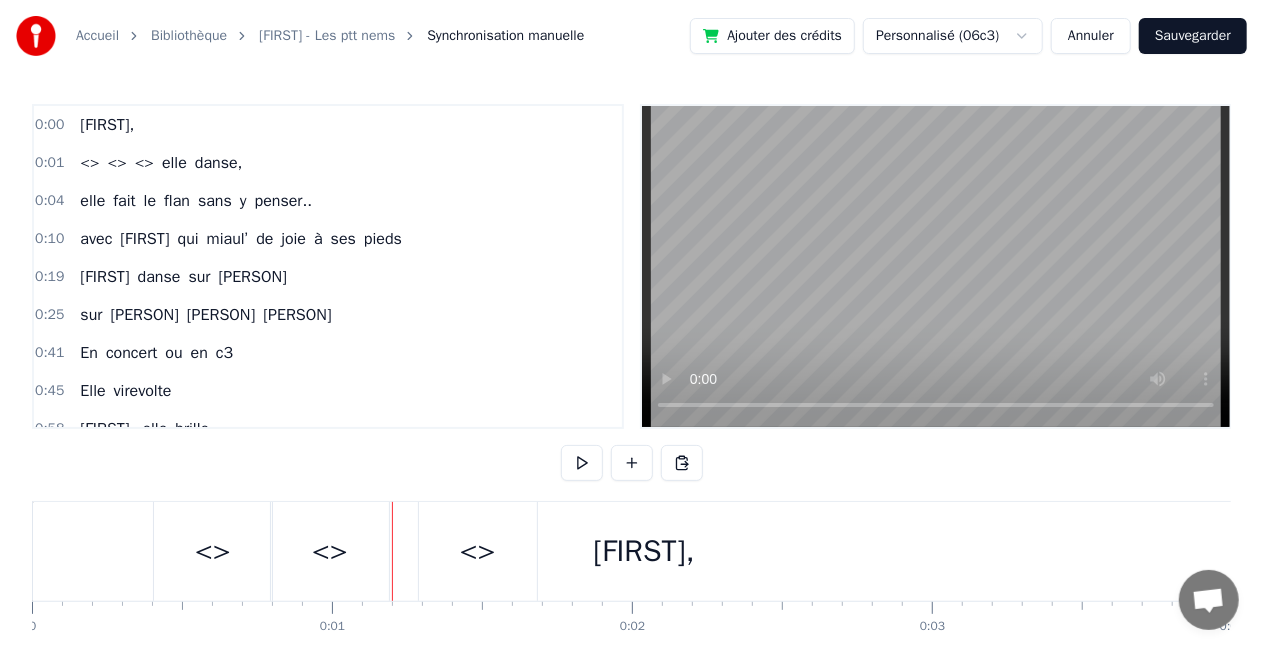 click on "<>" at bounding box center [213, 551] 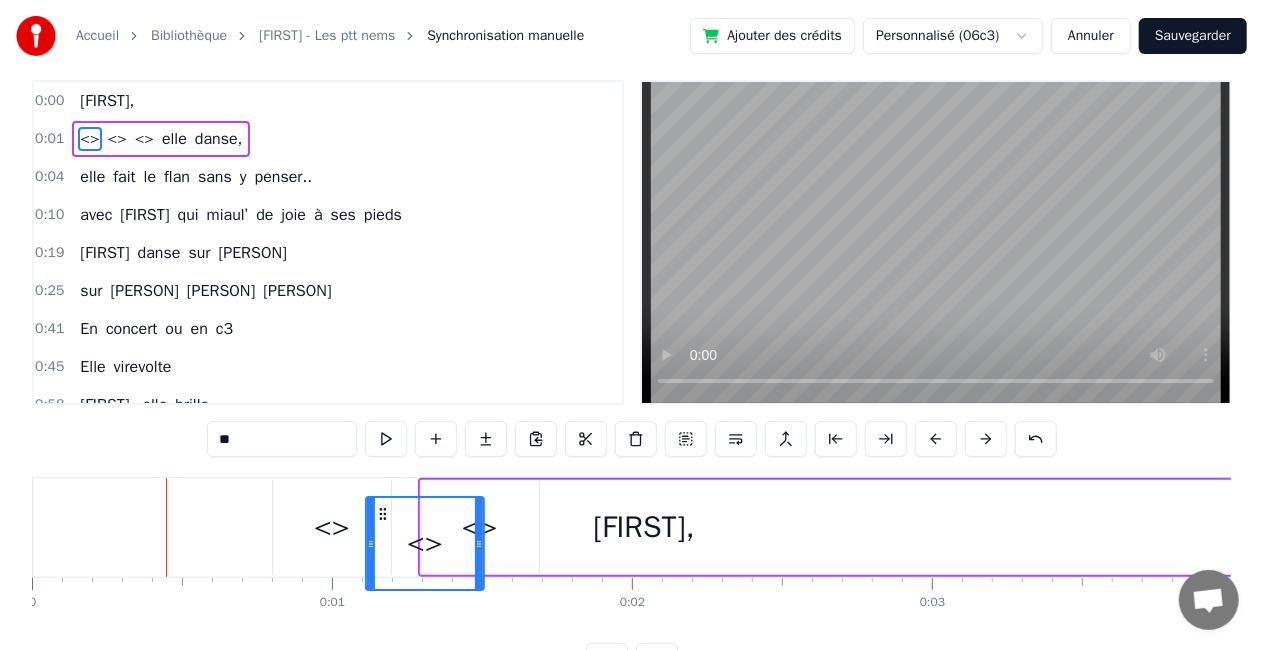 scroll, scrollTop: 28, scrollLeft: 0, axis: vertical 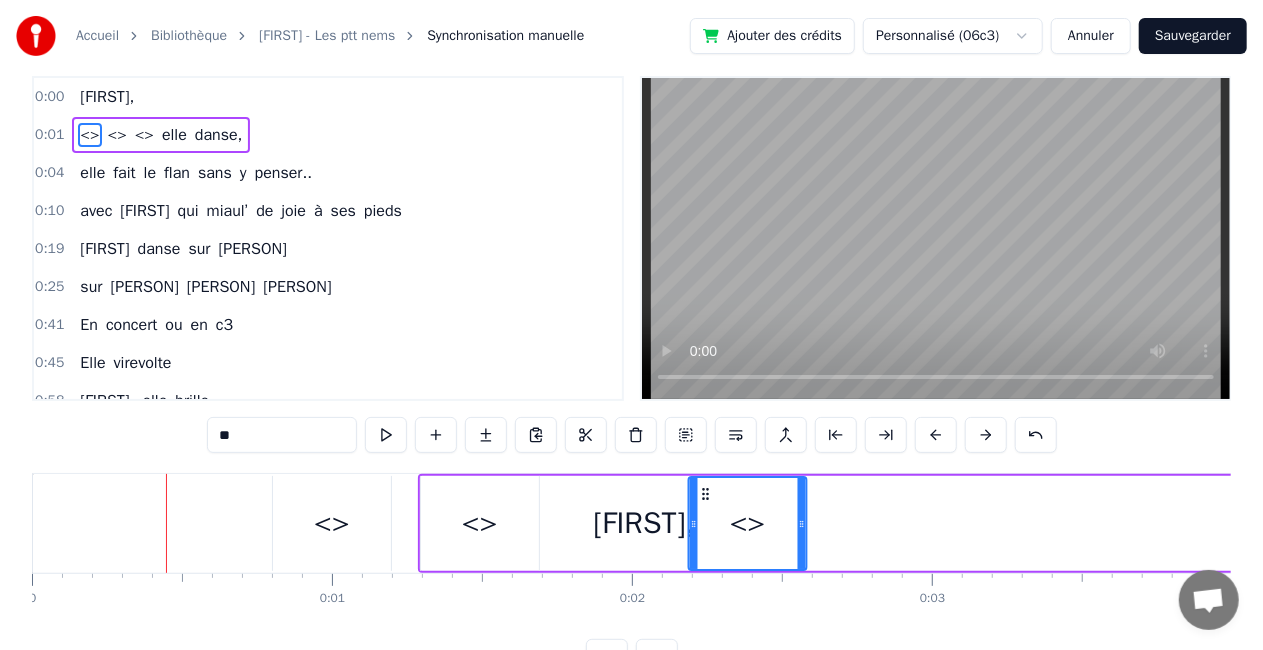 drag, startPoint x: 174, startPoint y: 520, endPoint x: 749, endPoint y: 474, distance: 576.83704 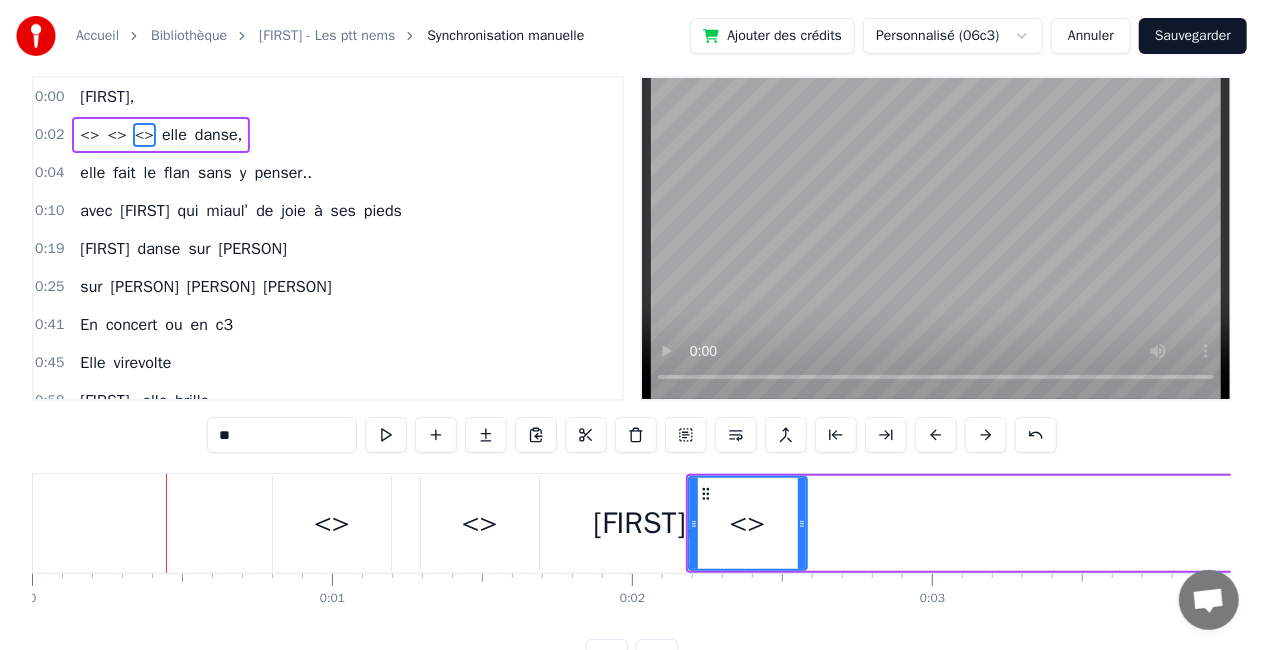 click on "[FIRST]," at bounding box center (644, 523) 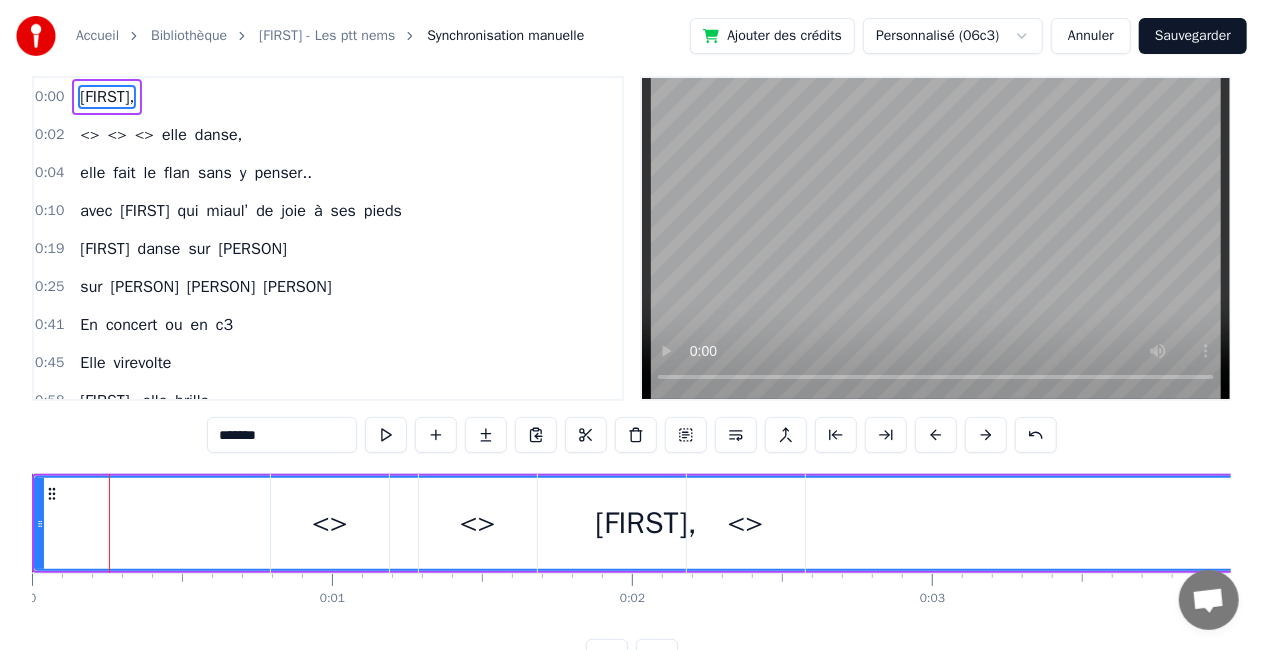 scroll, scrollTop: 27, scrollLeft: 0, axis: vertical 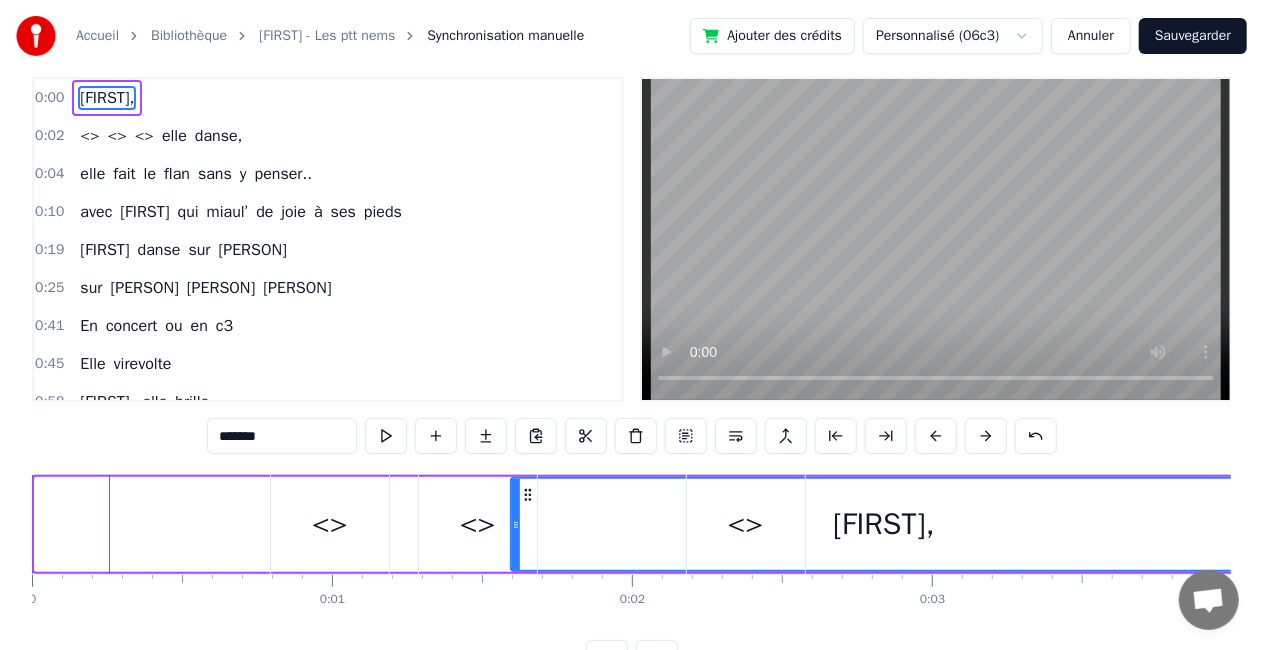 drag, startPoint x: 40, startPoint y: 512, endPoint x: 516, endPoint y: 485, distance: 476.76514 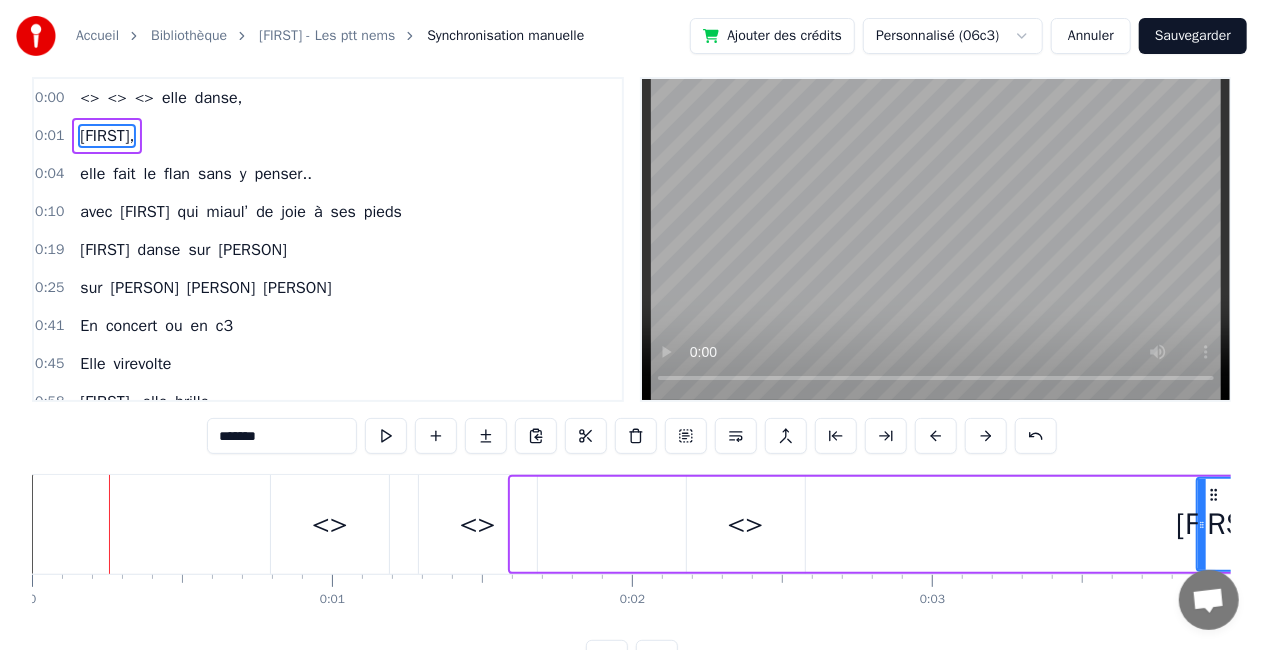 drag, startPoint x: 512, startPoint y: 524, endPoint x: 1198, endPoint y: 545, distance: 686.32135 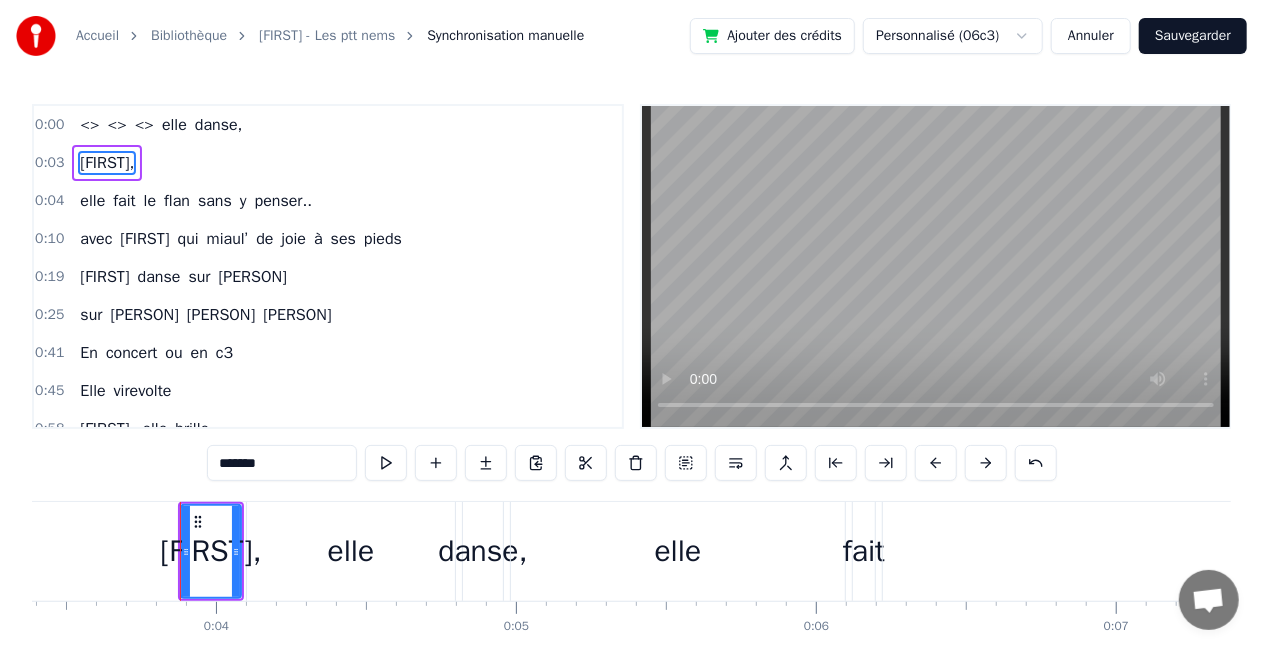 scroll, scrollTop: 0, scrollLeft: 1064, axis: horizontal 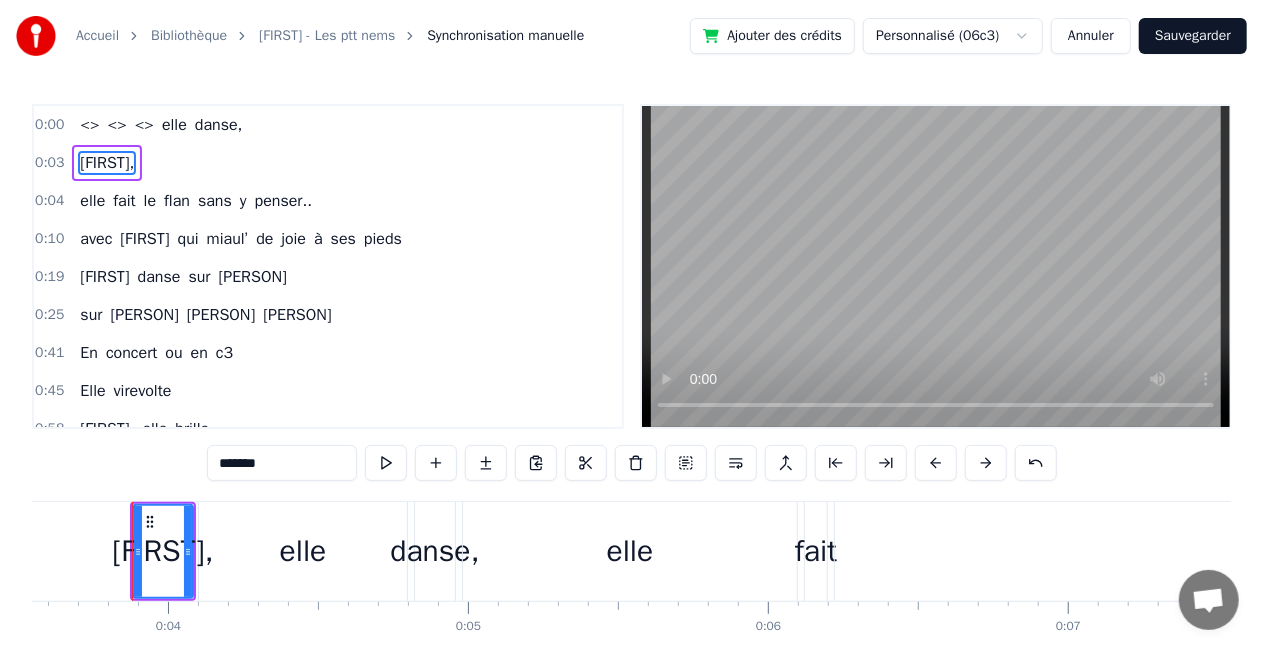 click on "0 0:01 0:02 0:03 0:04 0:05 0:06 0:07 0:08 0:09 0:10 0:11 0:12 0:13 0:14 0:15 0:16 0:17 0:18 0:19 0:20 0:21 0:22 0:23 0:24 0:25 0:26 0:27 0:28 0:29 0:30 0:31 0:32 0:33 0:34 0:35 0:36 0:37 0:38 0:39 0:40 0:41 0:42 0:43 0:44 0:45 0:46 0:47 0:48 0:49 0:50 0:51 0:52 0:53 0:54 0:55 0:56 0:57 0:58 0:59 1:00 1:01 1:02 1:03 1:04 1:05 1:06 1:07 1:08 1:09 1:10 1:11 1:12 1:13 1:14 1:15 1:16 1:17 1:18 1:19 1:20 1:21 1:22 1:23 1:24 1:25 1:26 1:27 1:28 1:29 1:30 1:31 1:32 1:33 1:34 1:35 1:36 1:37 1:38 1:39 1:40 1:41 1:42 1:43 1:44 1:45 1:46 1:47 1:48 1:49 1:50 1:51 1:52 1:53 1:54 1:55 1:56 1:57 1:58 1:59 2:00 2:01 2:02 2:03 2:04 2:05 2:06 2:07 2:08 2:09 2:10 2:11 2:12 2:13 2:14 2:15 2:16 2:17 2:18 2:19 2:20 2:21 2:22 2:23 2:24 2:25 2:26 2:27 2:28 2:29 2:30 2:31 2:32 2:33 2:34 2:35 2:36 2:37 2:38 2:39 2:40 2:41 2:42 2:43 2:44 2:45 2:46 2:47 2:48 2:49 2:50 2:51 2:52 2:53 2:54 2:55 2:56 2:57 2:58 2:59 3:00 3:01 3:02 3:03 3:04 3:05 3:06 3:07 3:08 3:09 3:10 3:11 3:12 3:13 3:14 3:15 3:16 3:17 3:18 3:19 3:20 3:21 3:22 3:23 3:24" at bounding box center (48325, 617) 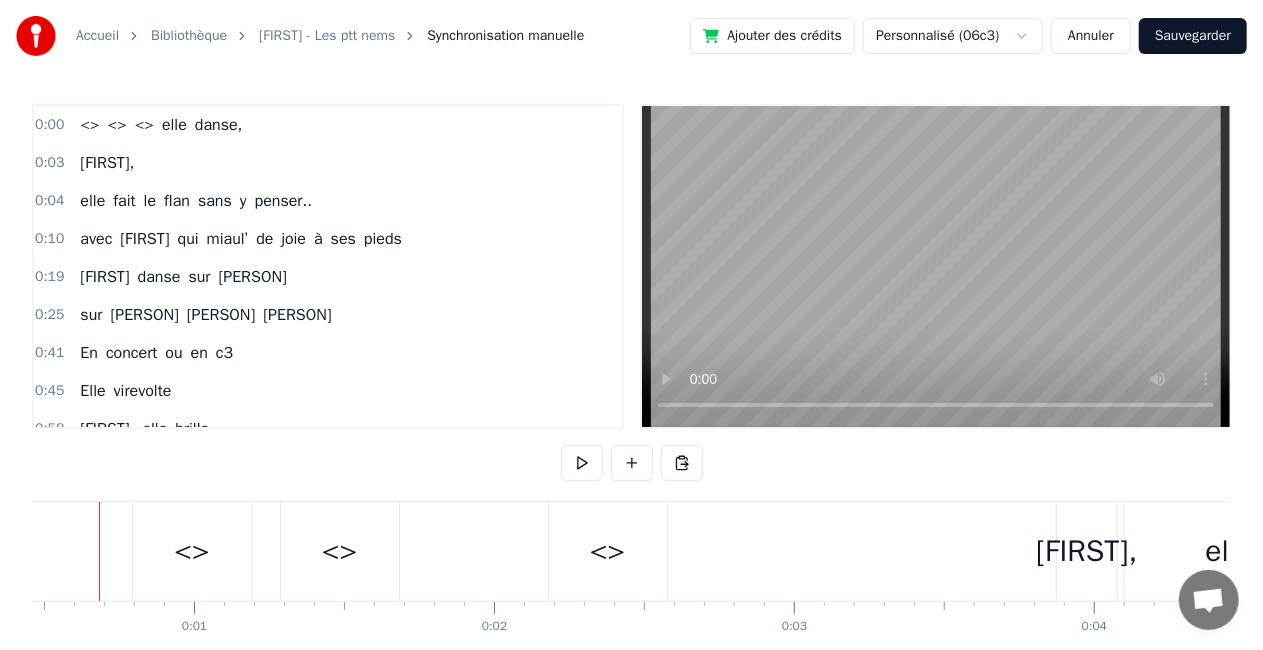scroll, scrollTop: 0, scrollLeft: 104, axis: horizontal 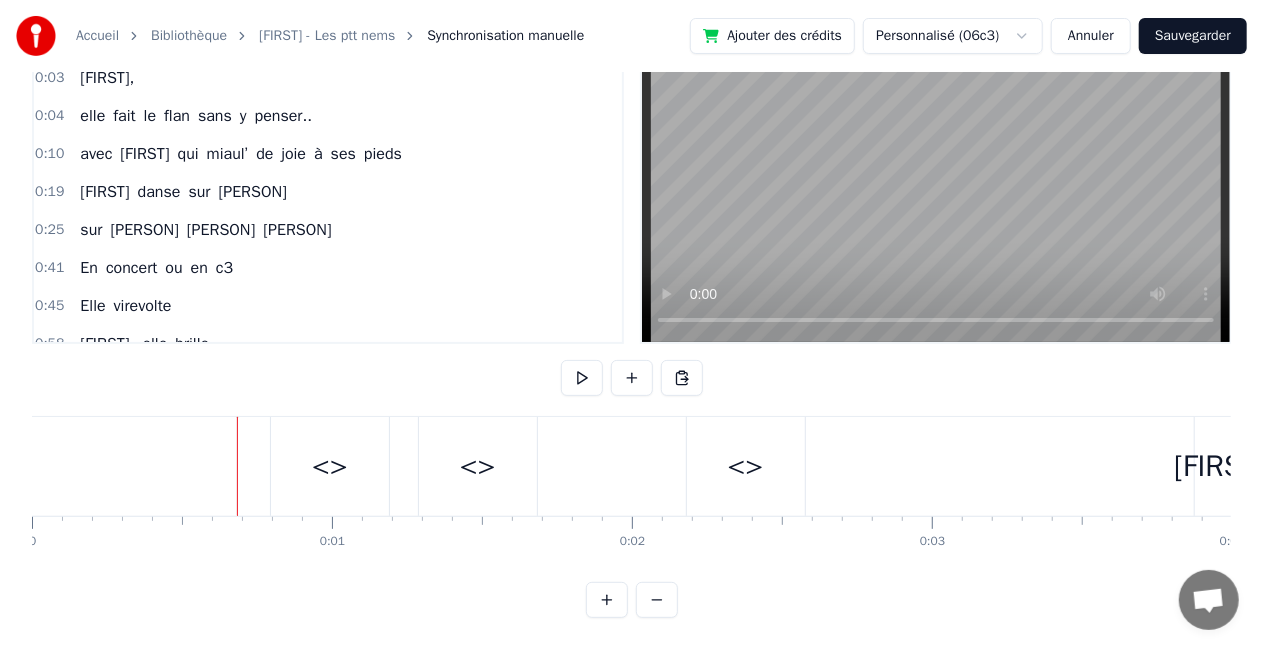 click at bounding box center [49389, 466] 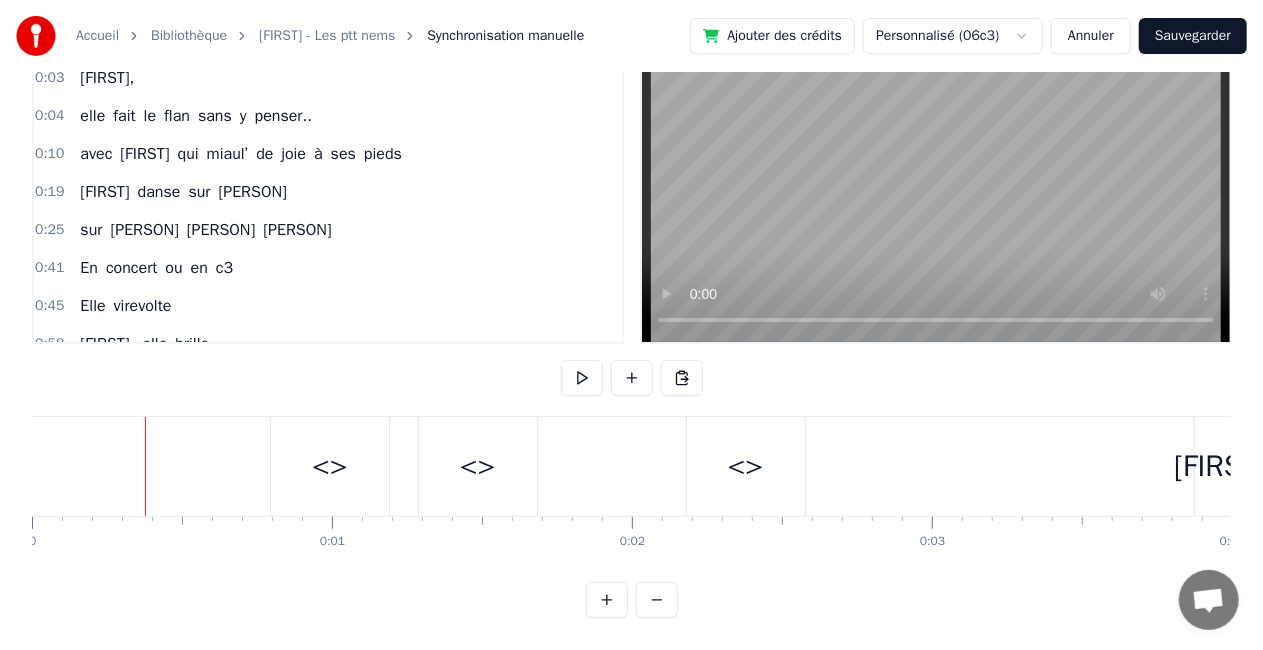 click at bounding box center [49389, 466] 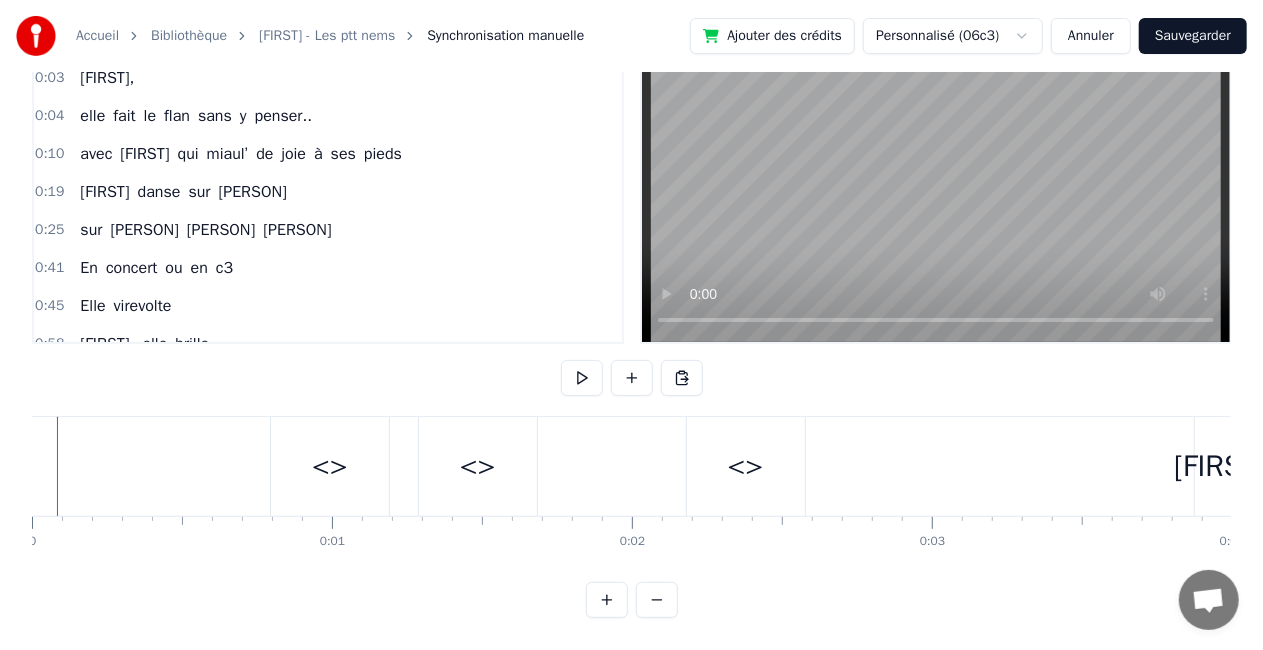 click at bounding box center (49389, 466) 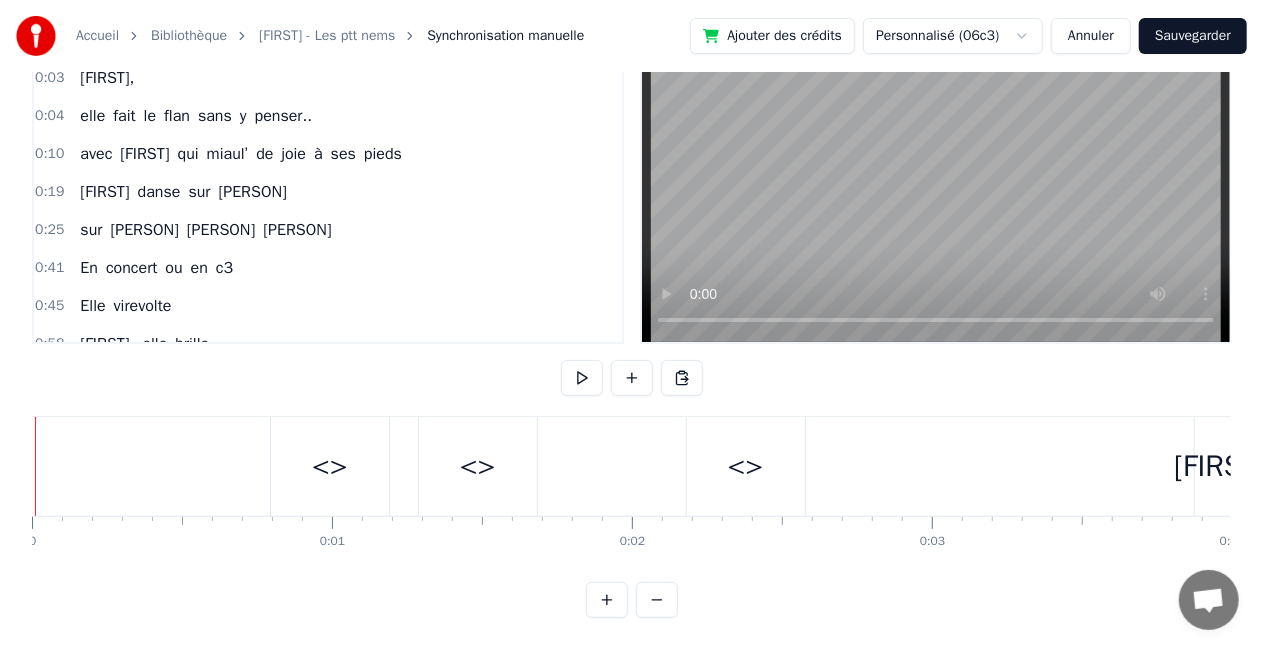 click on "<>" at bounding box center [330, 466] 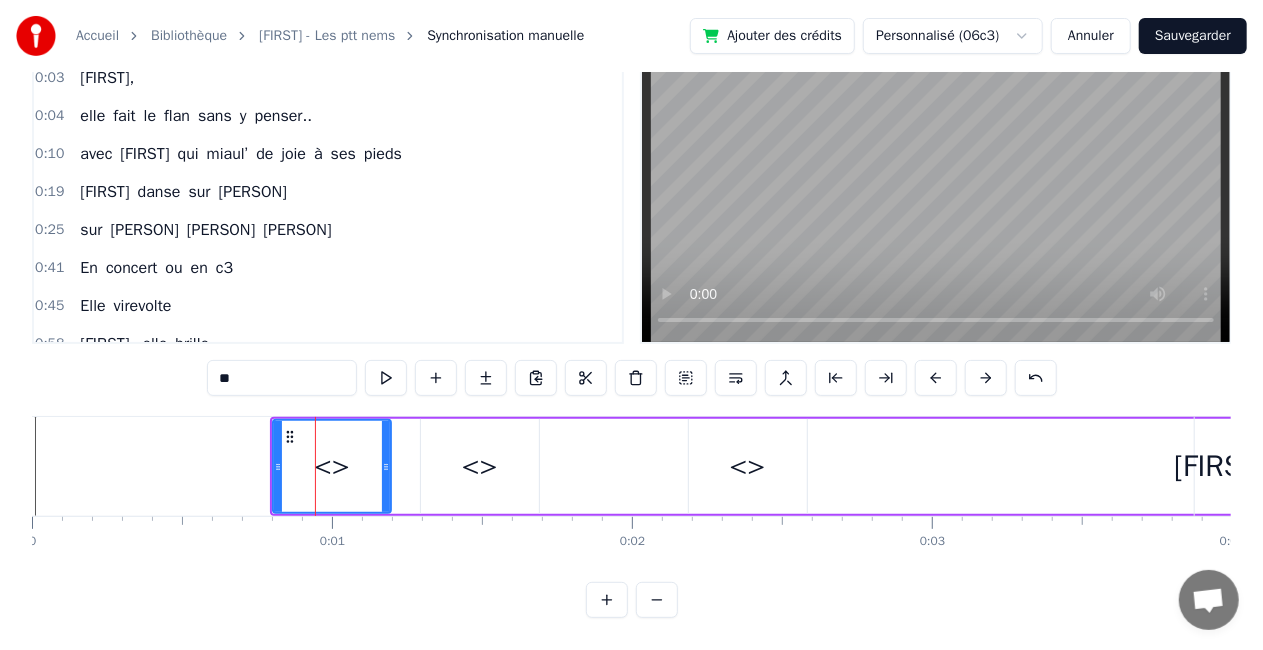 scroll, scrollTop: 0, scrollLeft: 0, axis: both 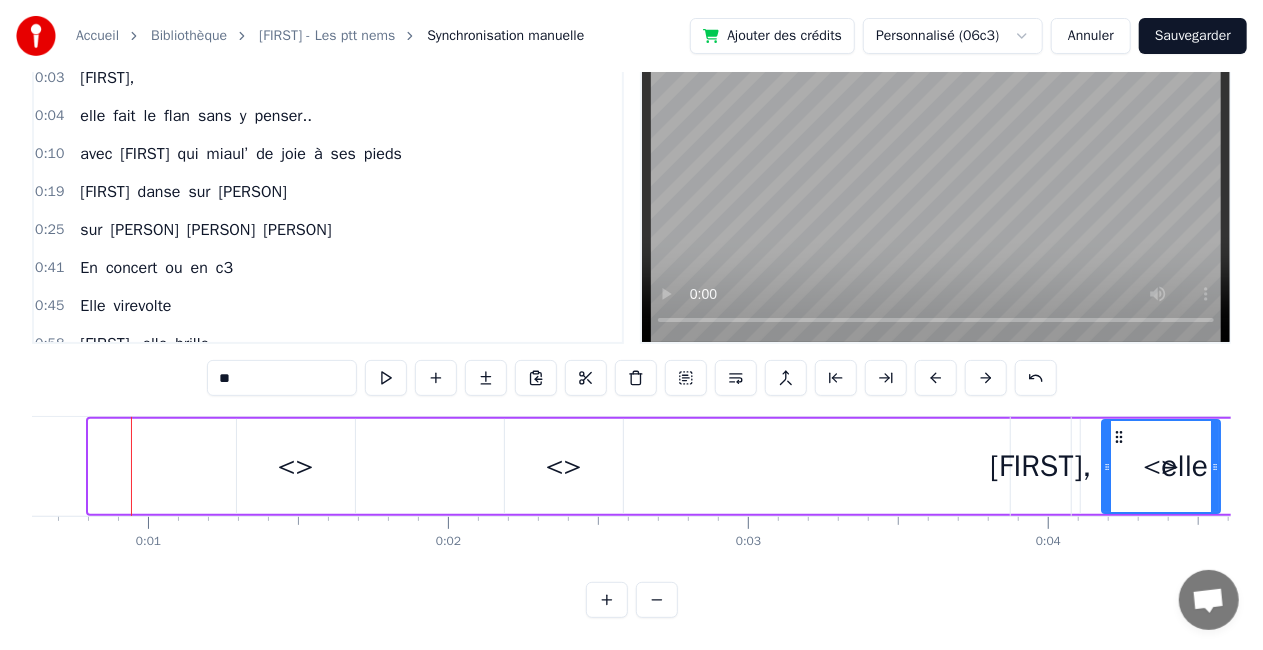 drag, startPoint x: 289, startPoint y: 521, endPoint x: 1086, endPoint y: 419, distance: 803.5005 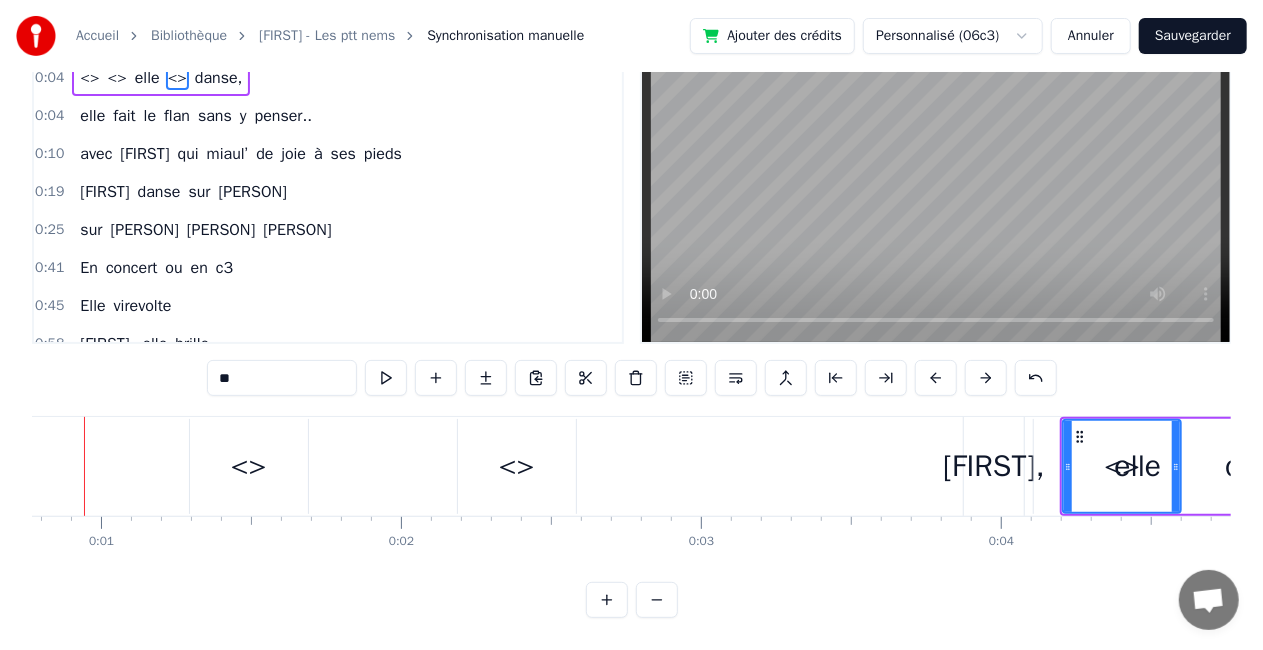 scroll, scrollTop: 0, scrollLeft: 0, axis: both 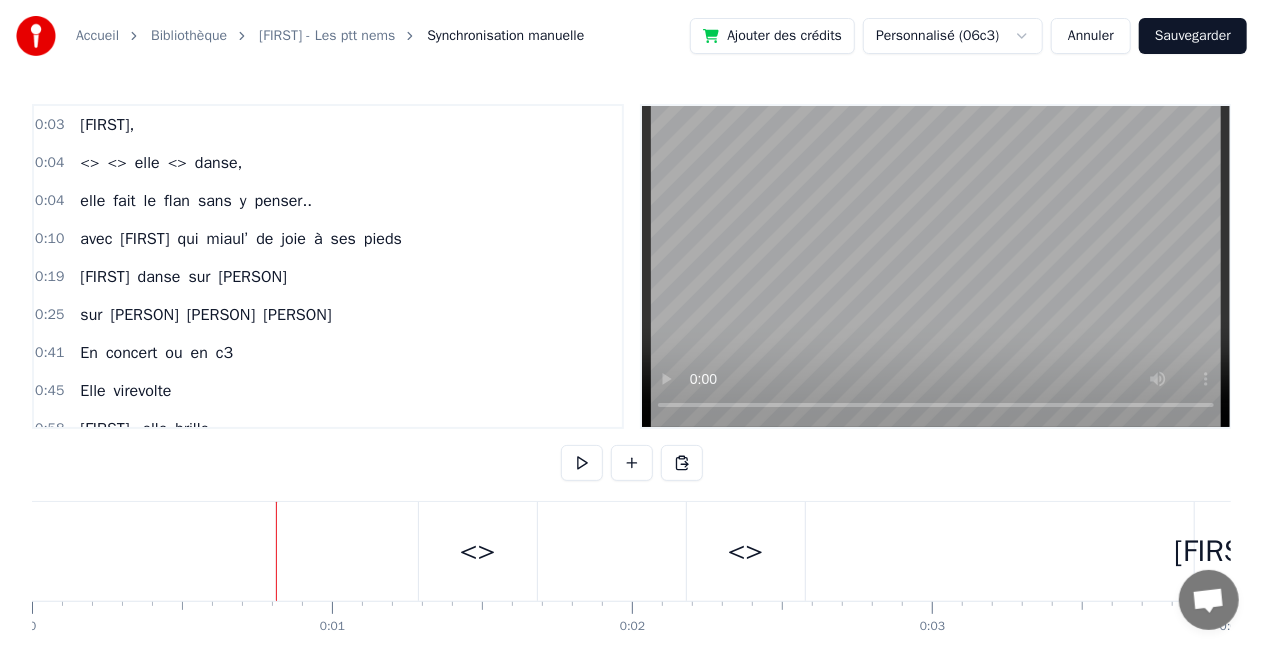 click on "<>" at bounding box center (478, 551) 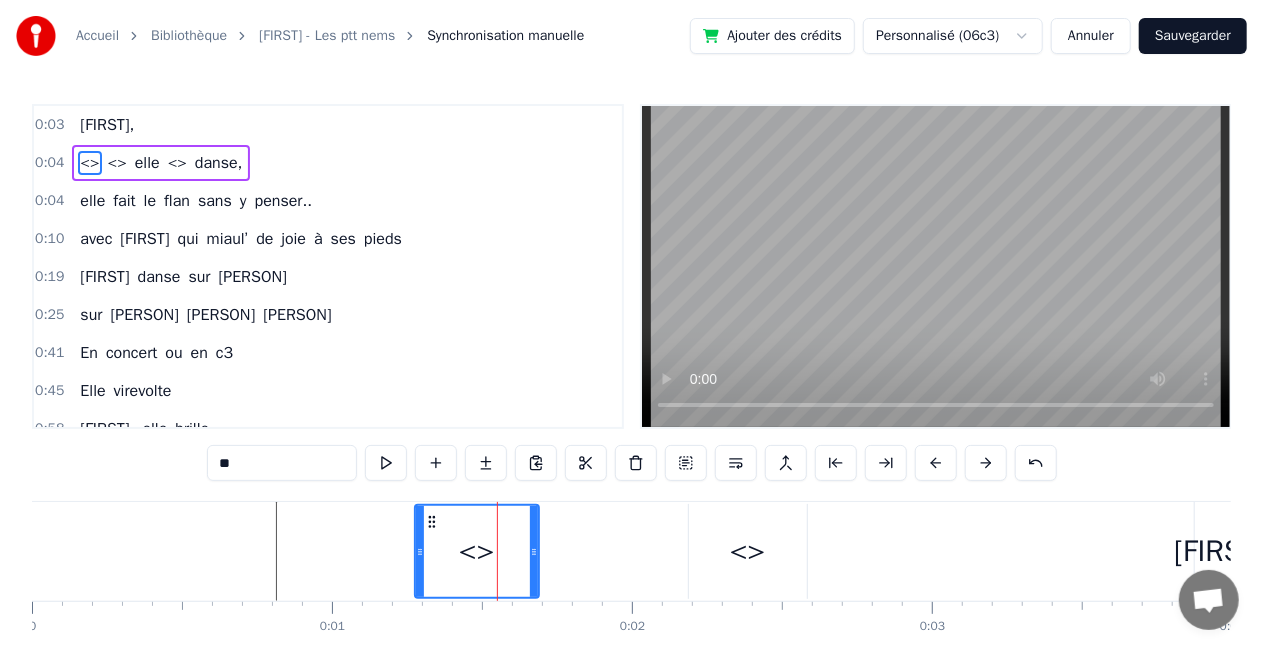 drag, startPoint x: 424, startPoint y: 535, endPoint x: 418, endPoint y: 555, distance: 20.880613 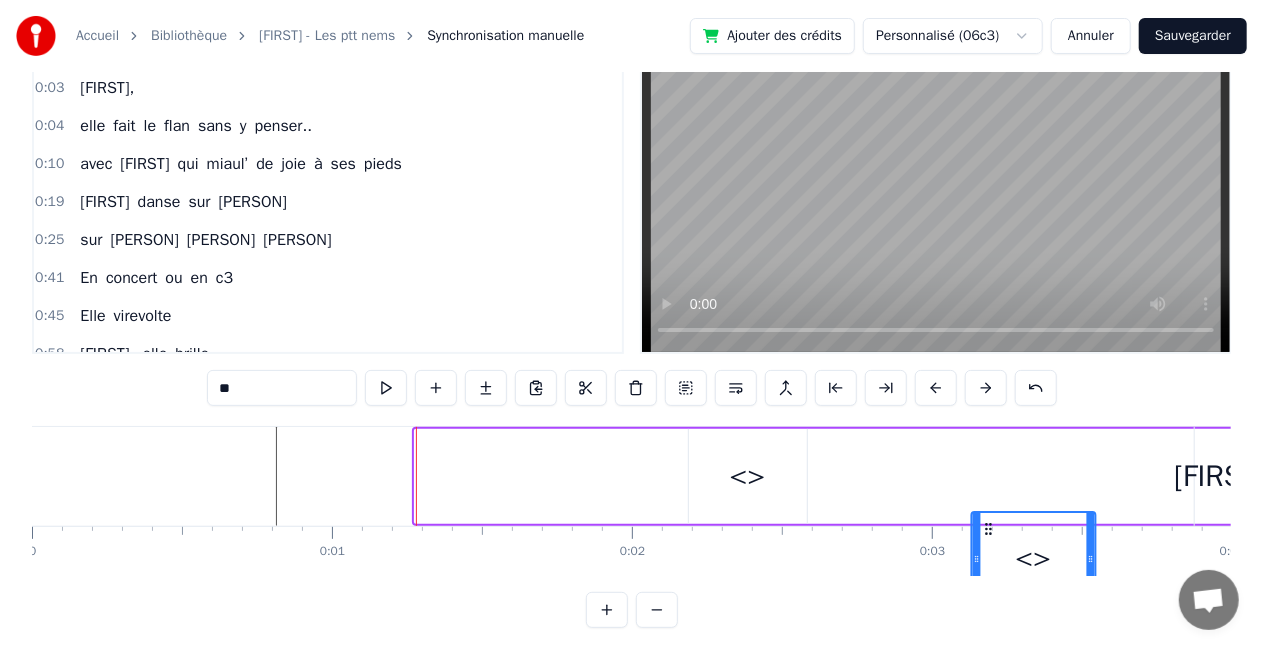 scroll, scrollTop: 82, scrollLeft: 0, axis: vertical 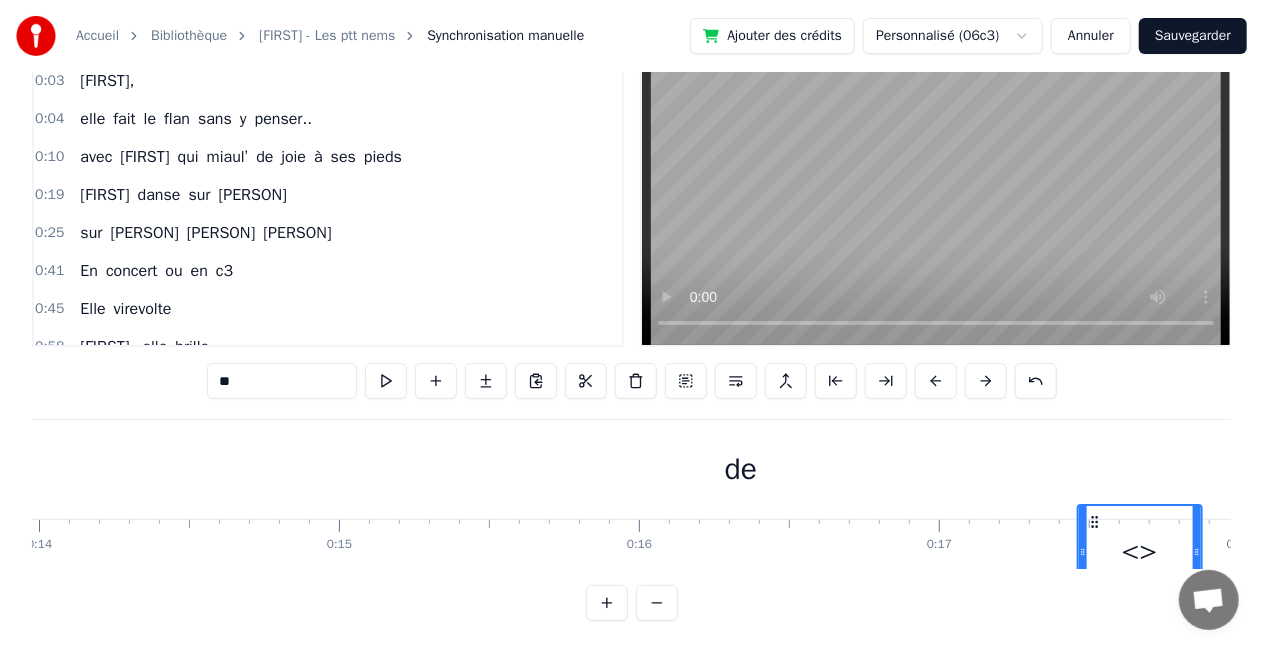 drag, startPoint x: 428, startPoint y: 518, endPoint x: 1104, endPoint y: 410, distance: 684.5729 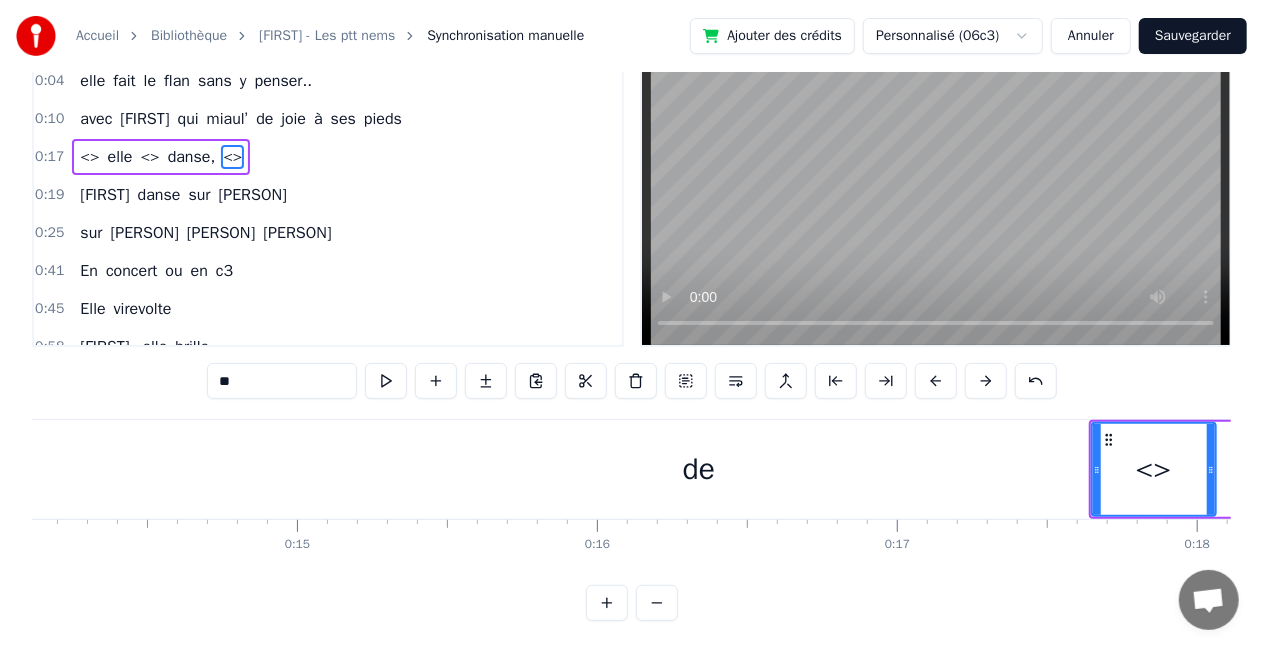 click on "**" at bounding box center (282, 381) 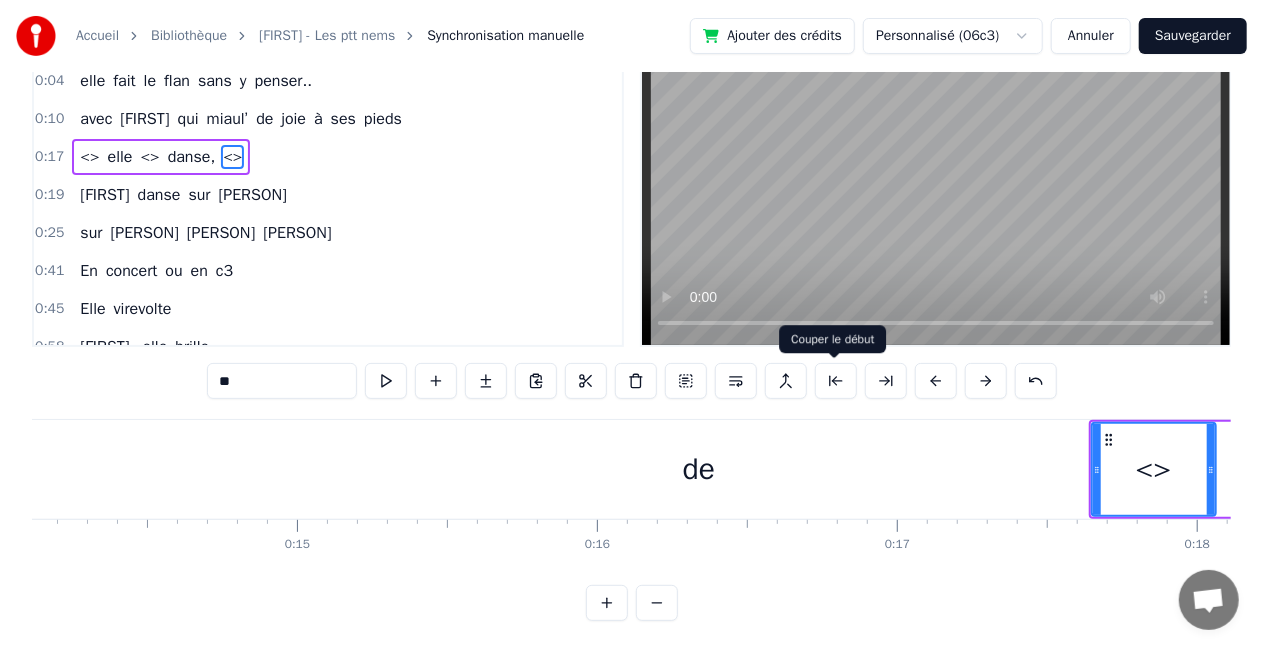 click at bounding box center [836, 381] 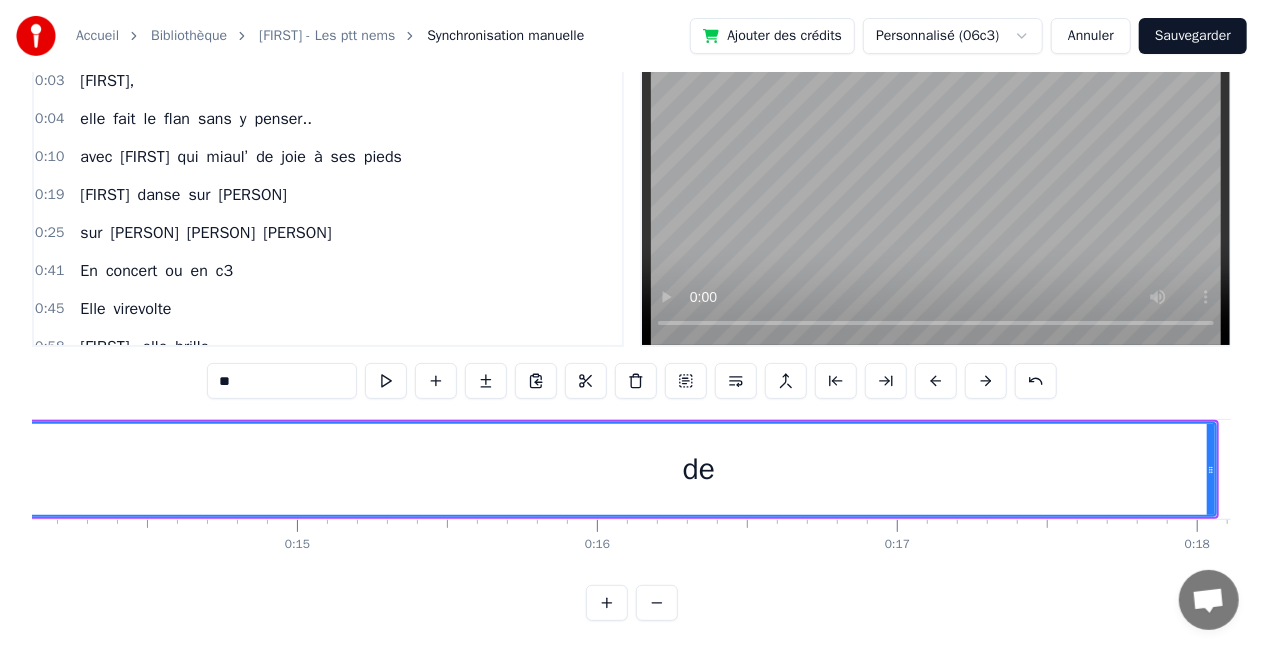 click at bounding box center (836, 381) 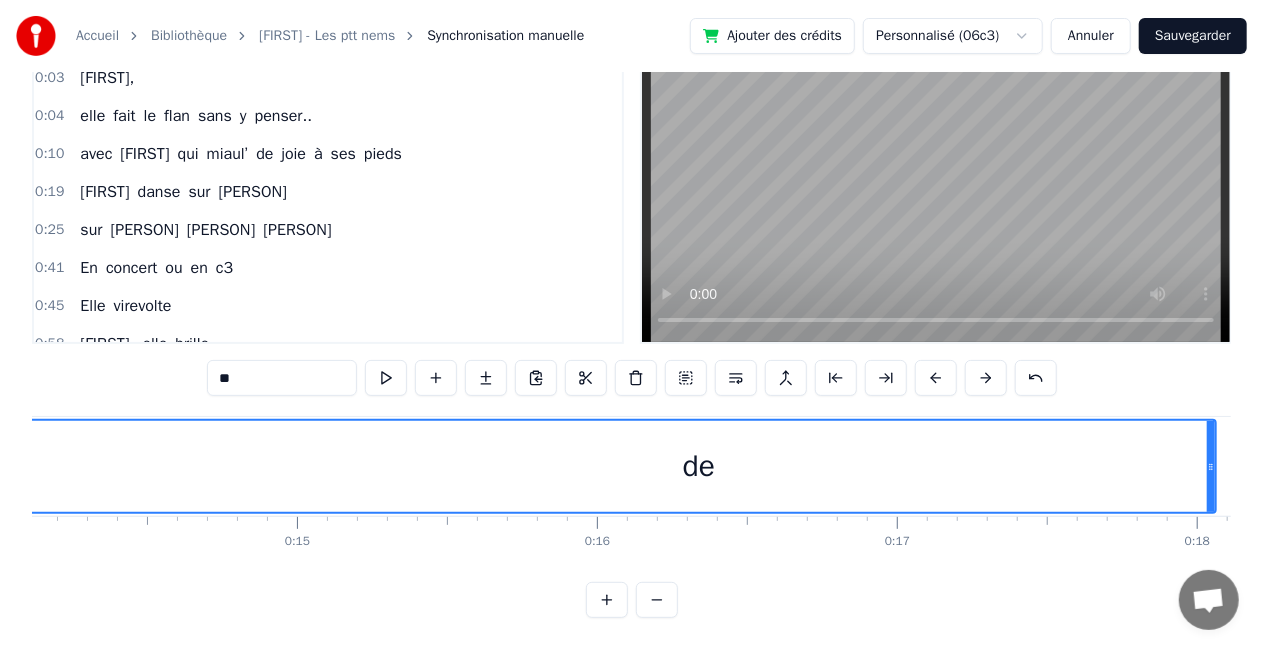 scroll, scrollTop: 0, scrollLeft: 0, axis: both 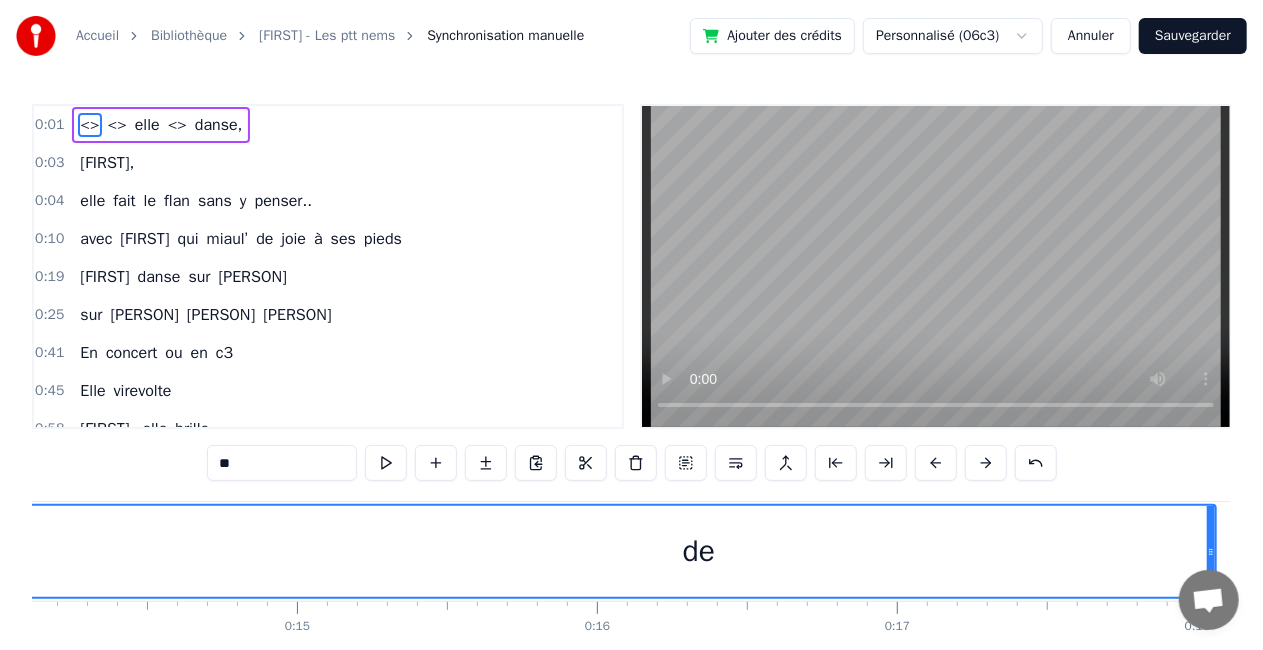 click on "[FIRST] - Les ptt nems" at bounding box center (327, 36) 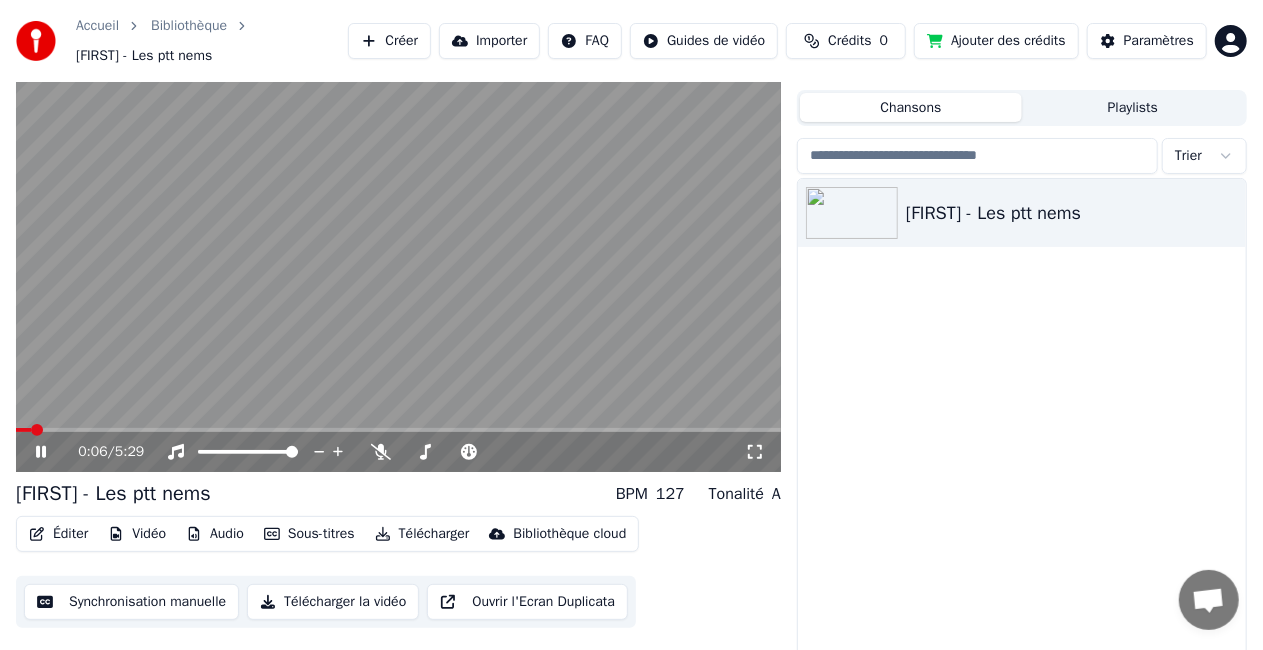 scroll, scrollTop: 55, scrollLeft: 0, axis: vertical 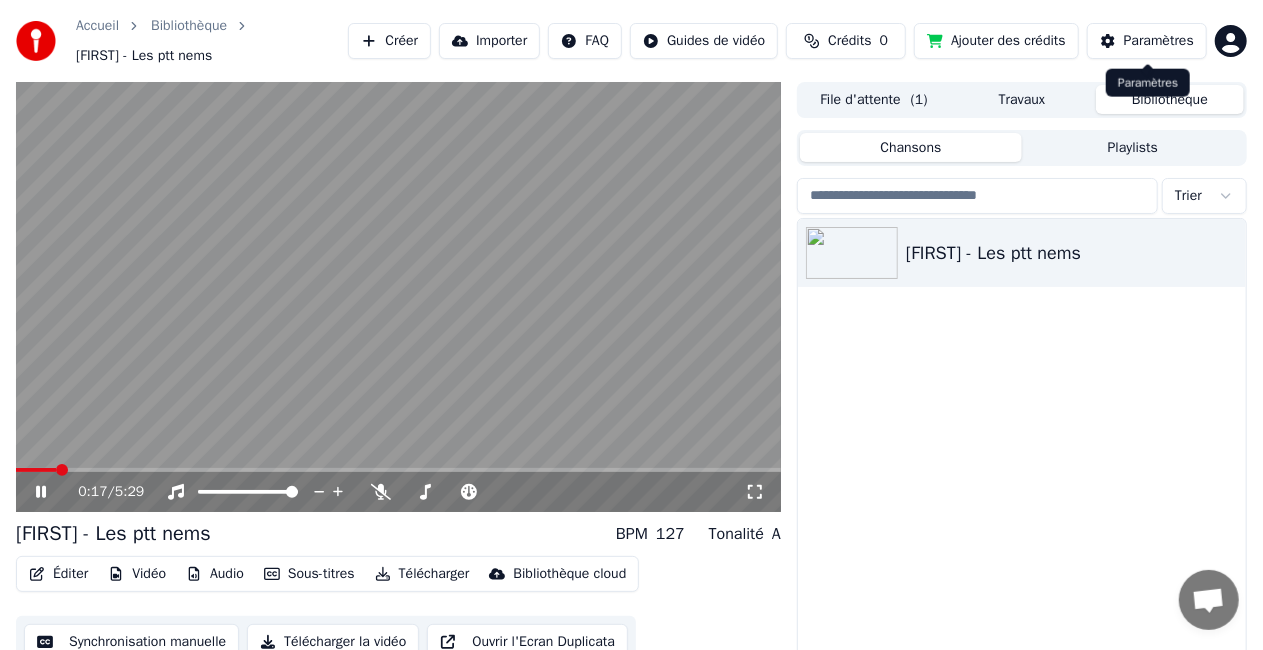click on "Paramètres" at bounding box center [1147, 41] 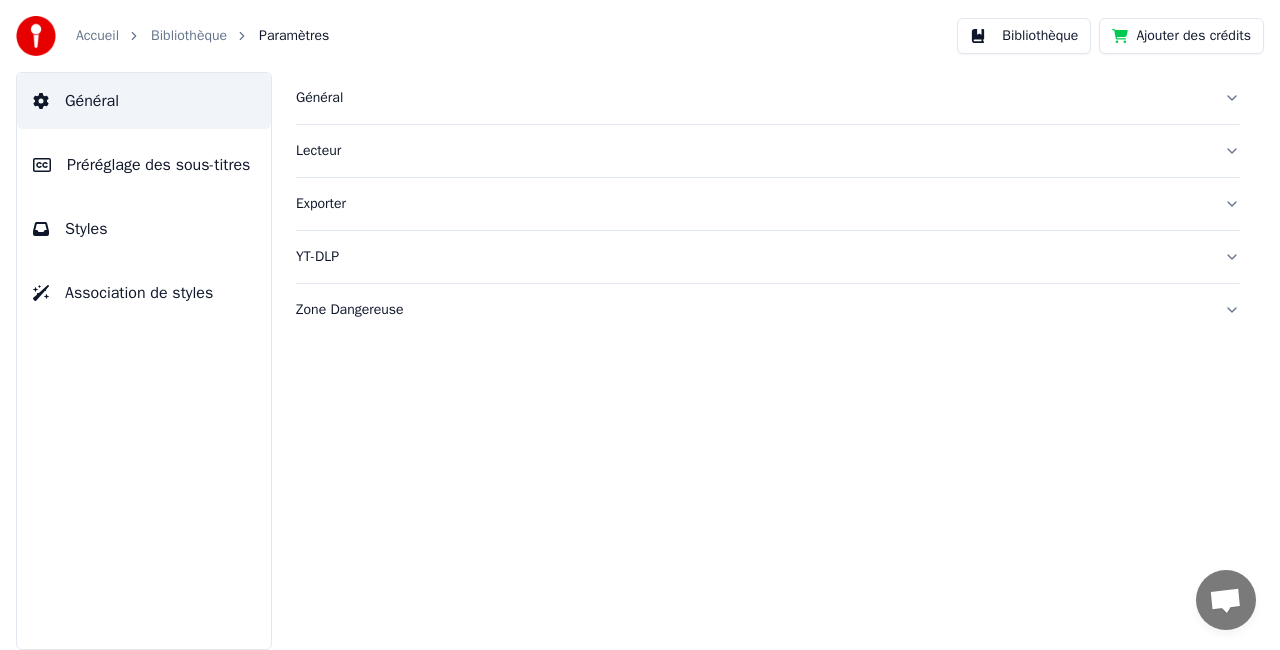 click on "Préréglage des sous-titres" at bounding box center (158, 165) 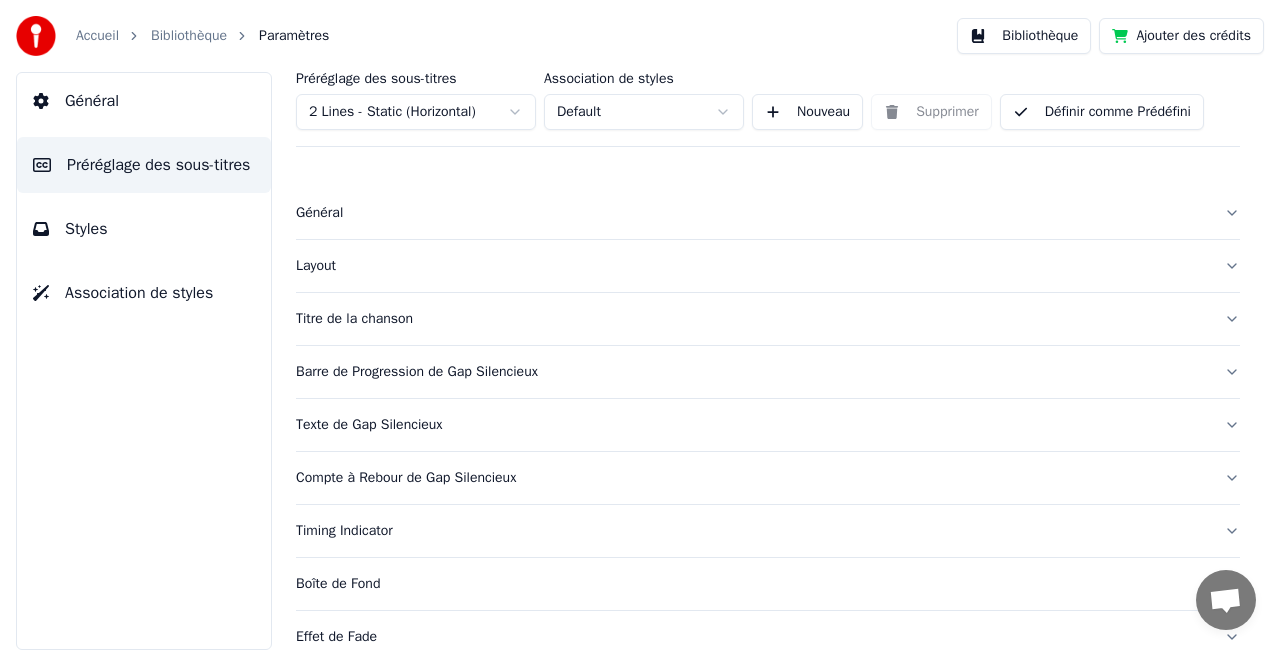 click on "Barre de Progression de Gap Silencieux" at bounding box center [752, 372] 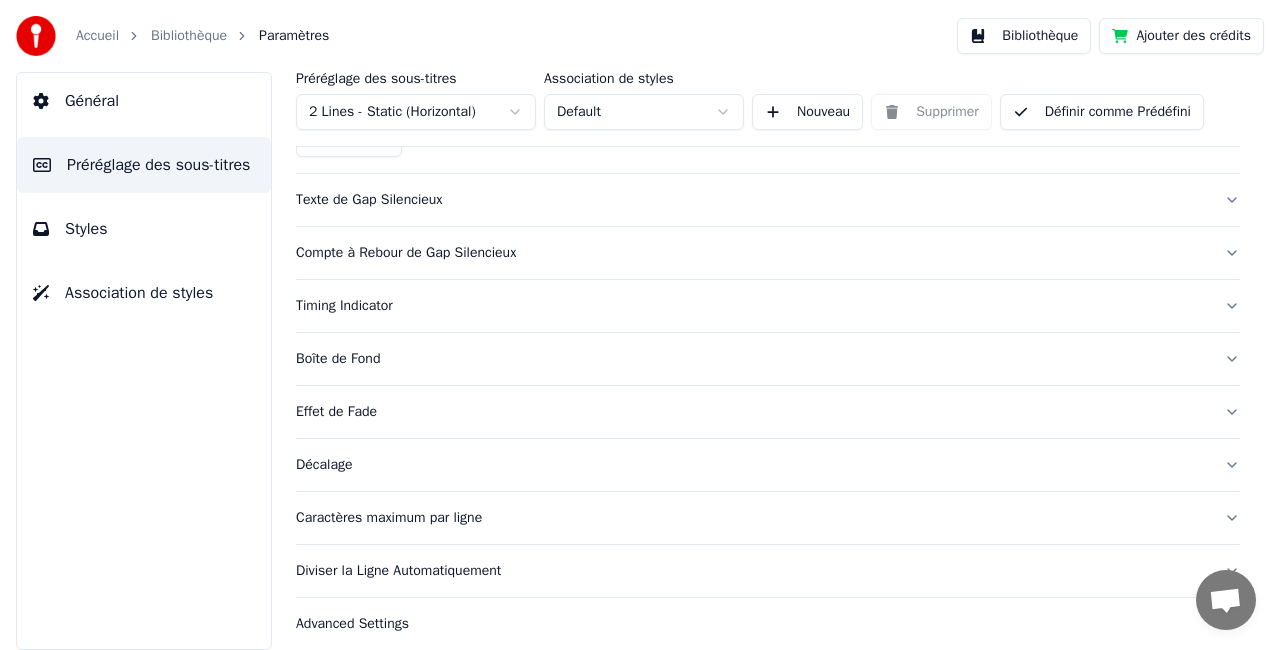 scroll, scrollTop: 1355, scrollLeft: 0, axis: vertical 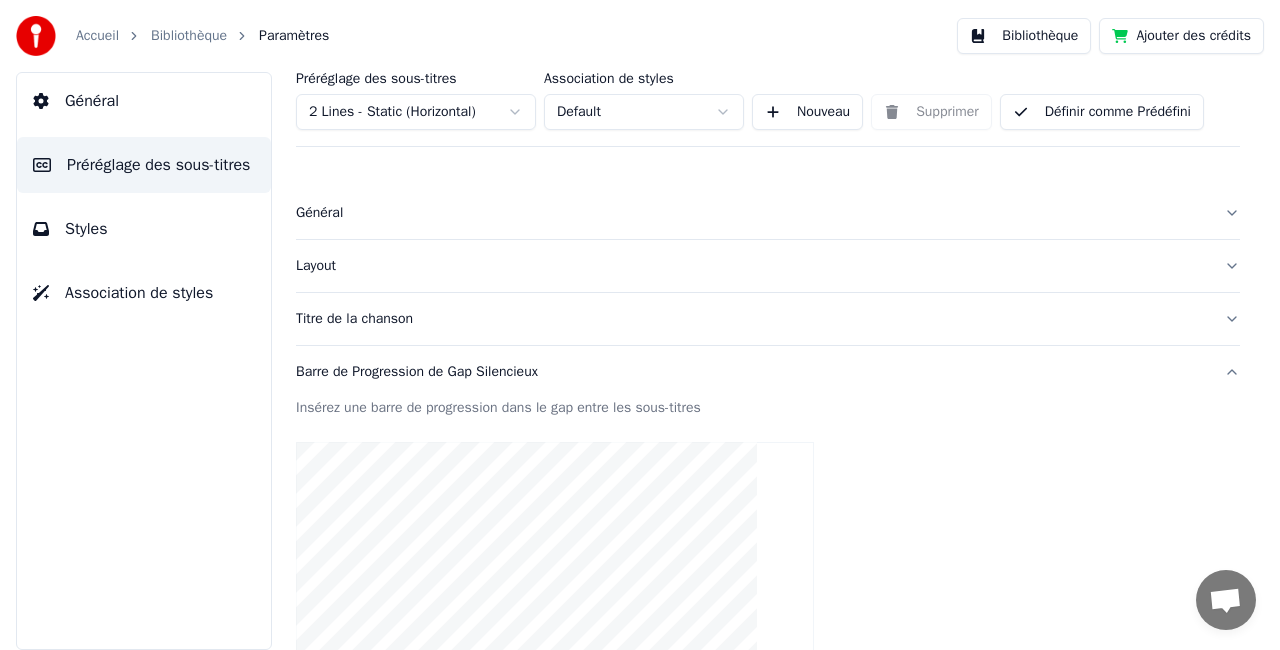 click on "Général" at bounding box center (144, 101) 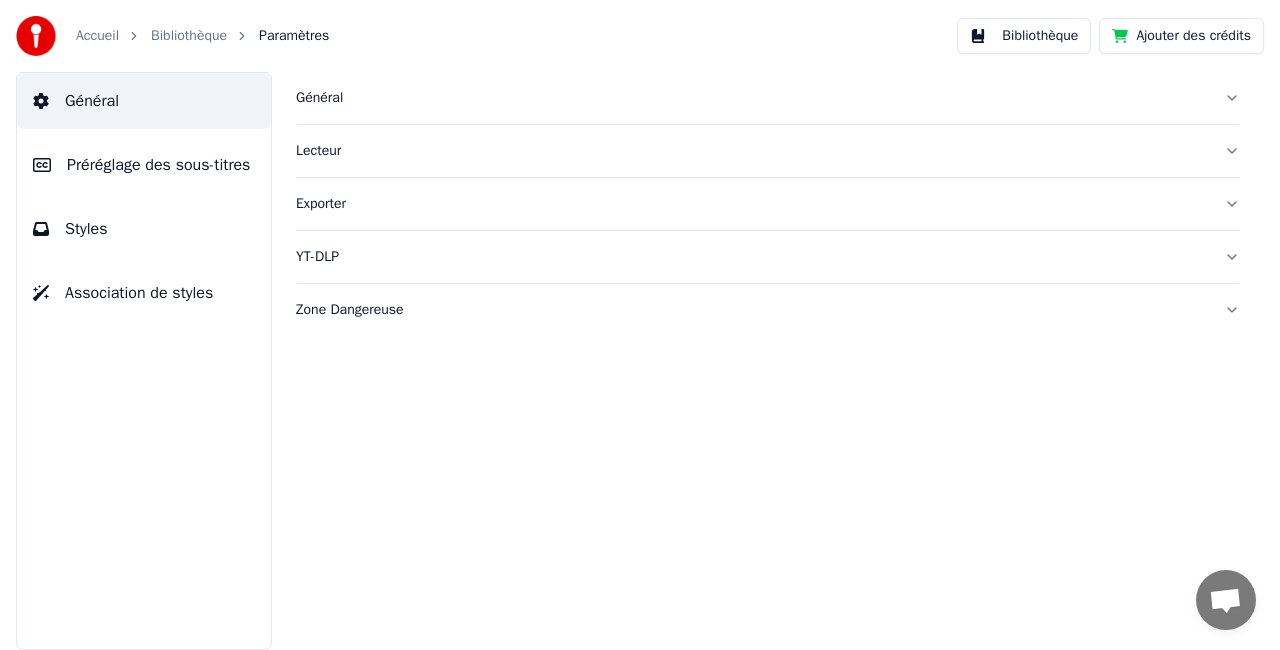 click on "Bibliothèque" at bounding box center (189, 36) 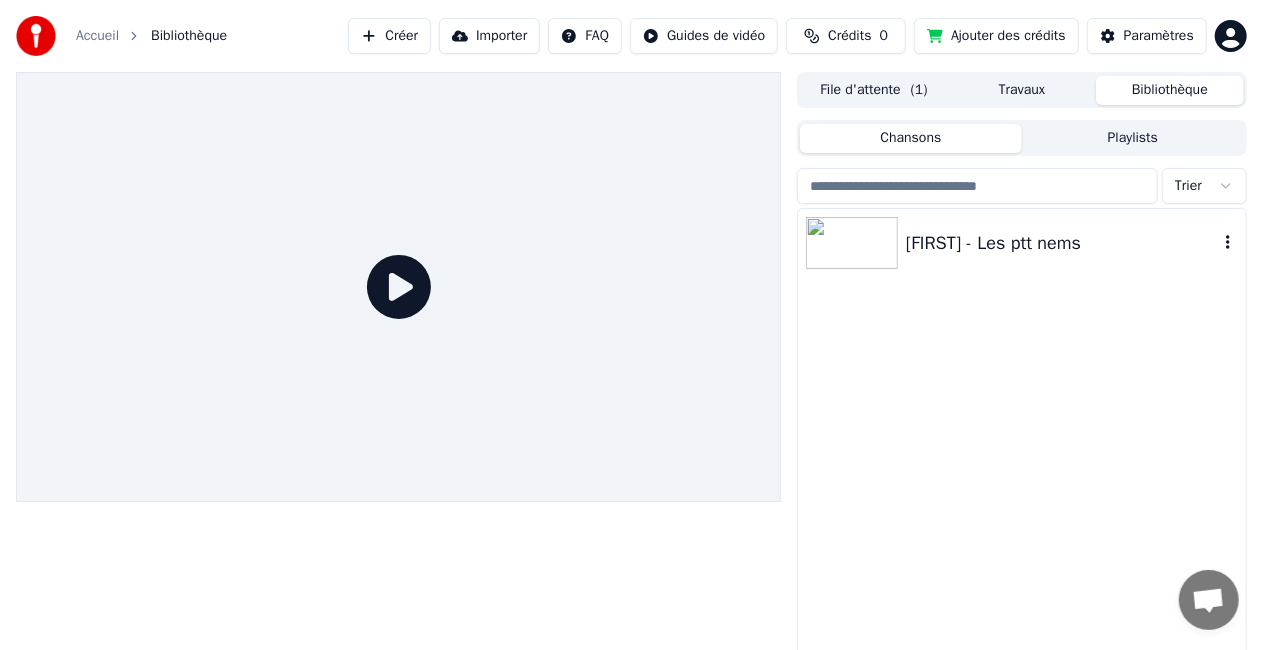 click on "[FIRST] - Les ptt nems" at bounding box center [1062, 243] 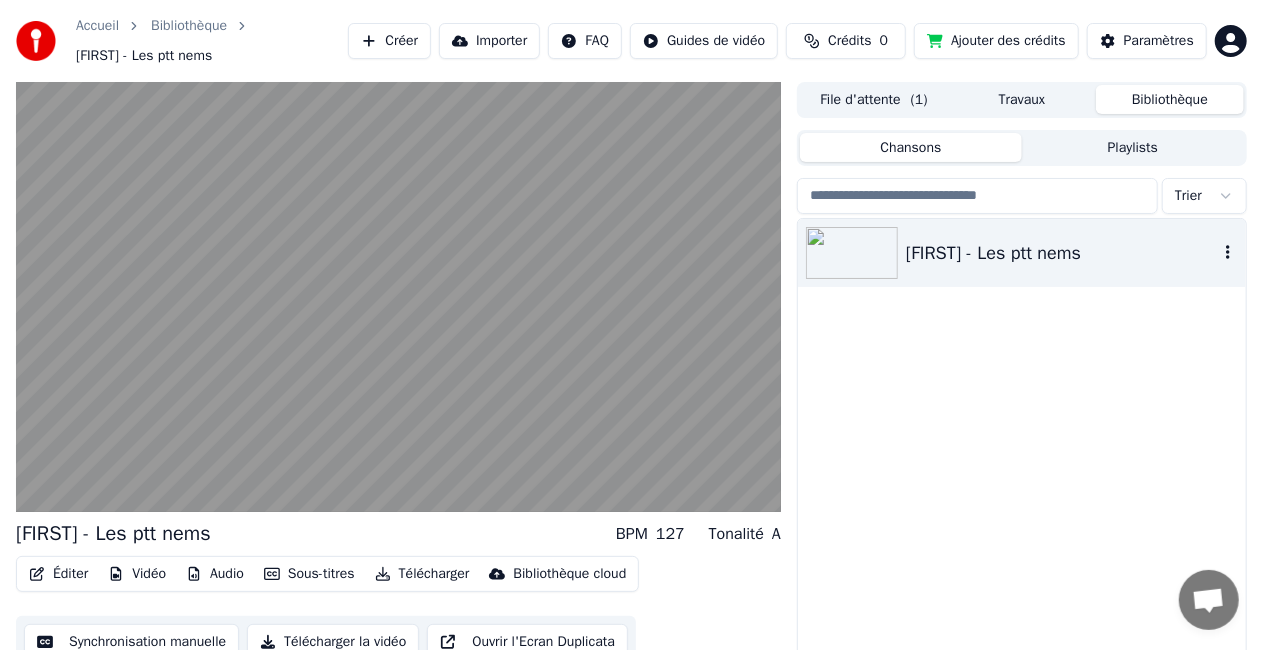 click 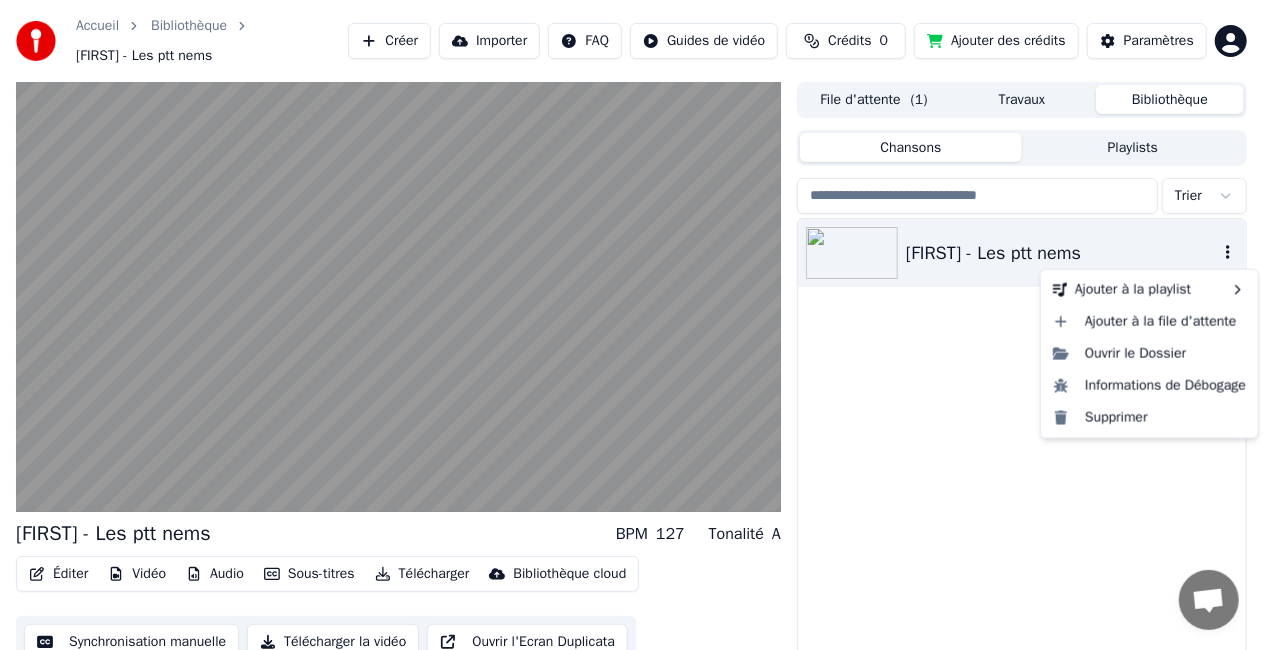 click 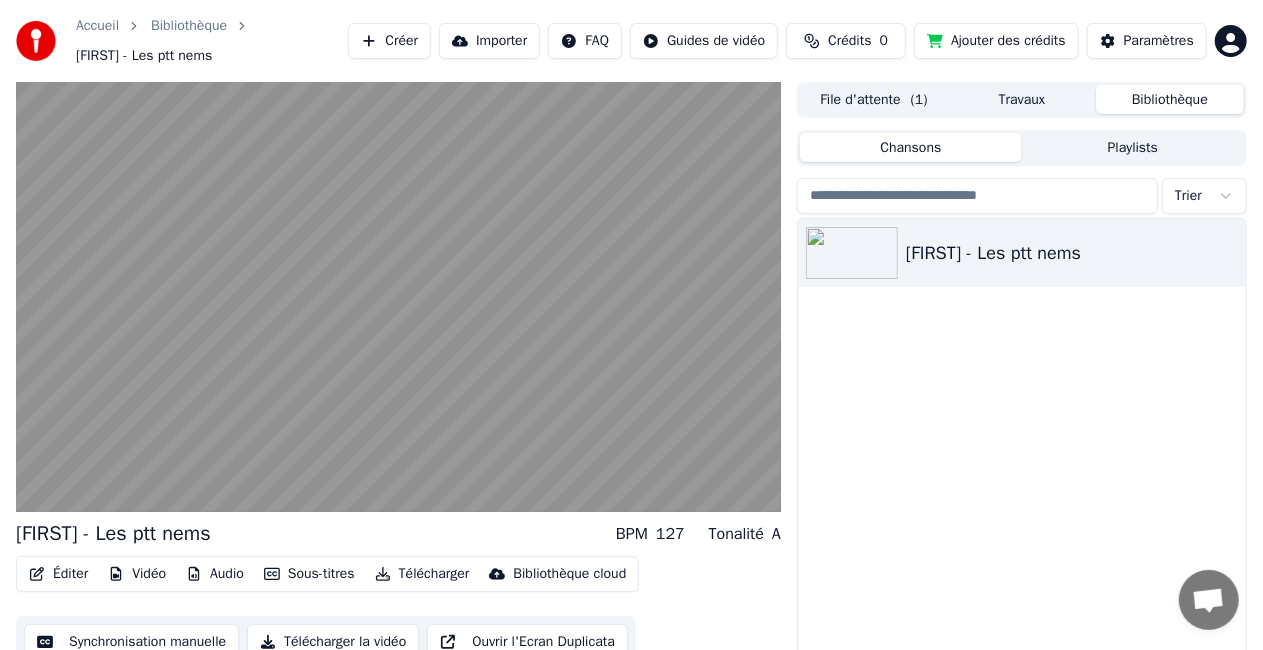 click on "[FIRST] - Les ptt nems" at bounding box center (1022, 462) 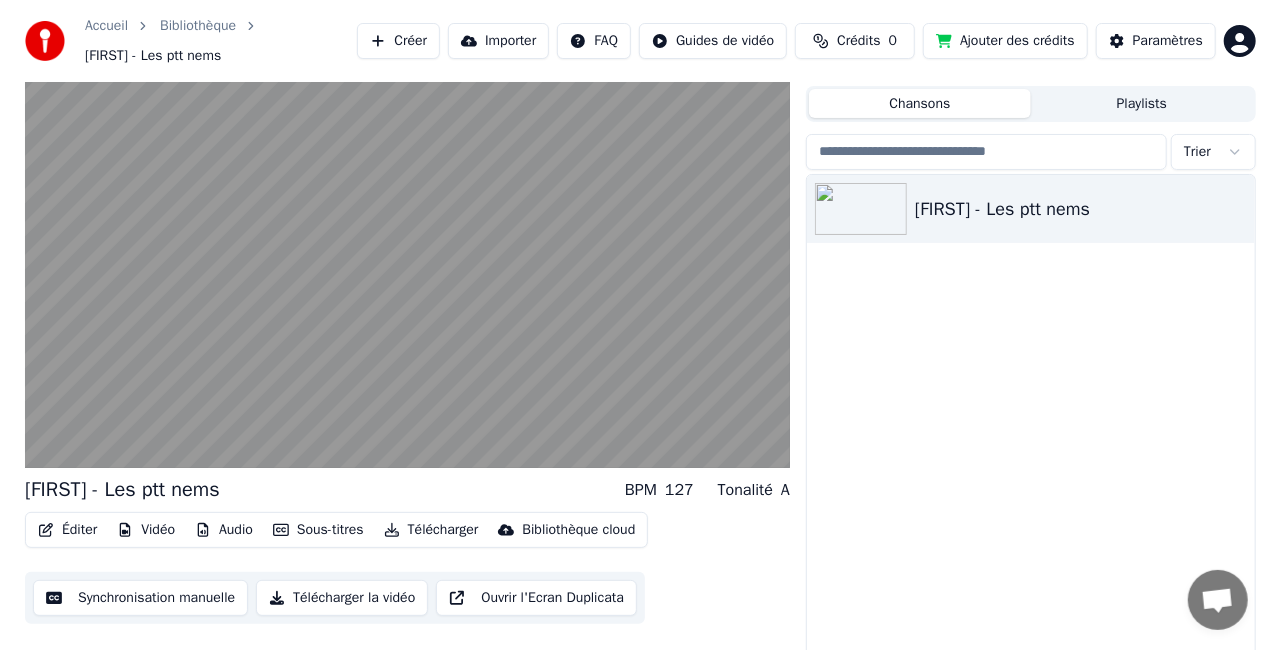 scroll, scrollTop: 55, scrollLeft: 0, axis: vertical 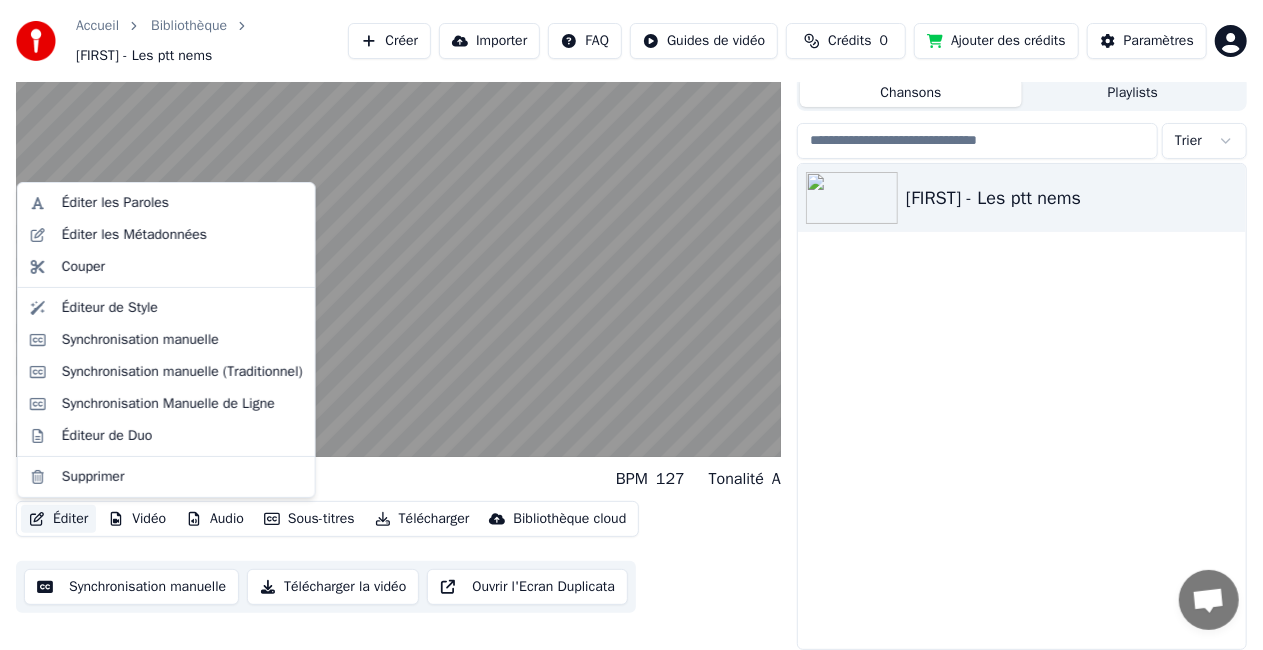 click on "Éditer" at bounding box center [58, 519] 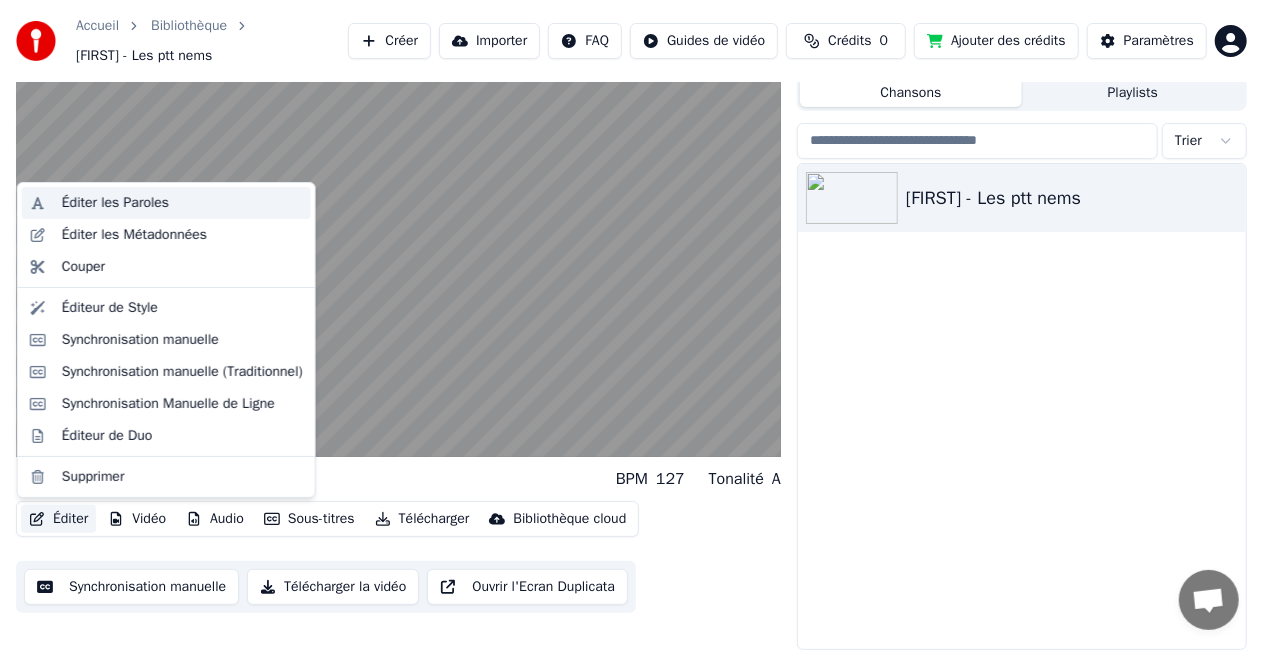 click on "Éditer les Paroles" at bounding box center [115, 203] 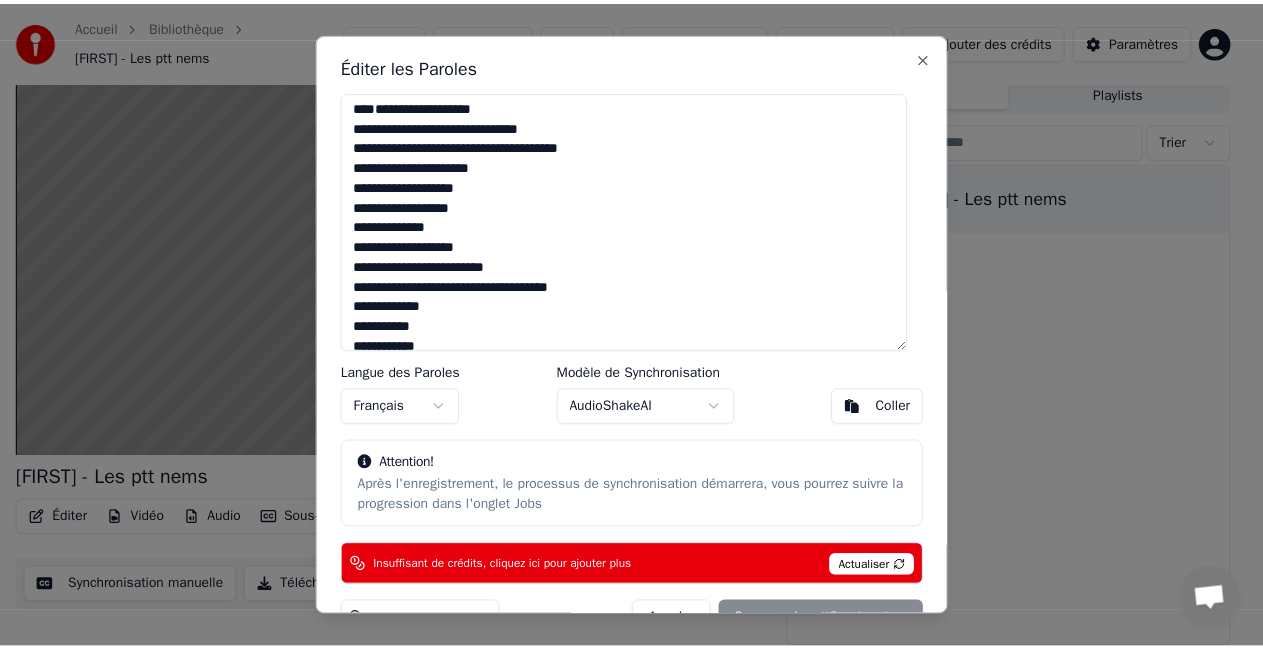 scroll, scrollTop: 0, scrollLeft: 0, axis: both 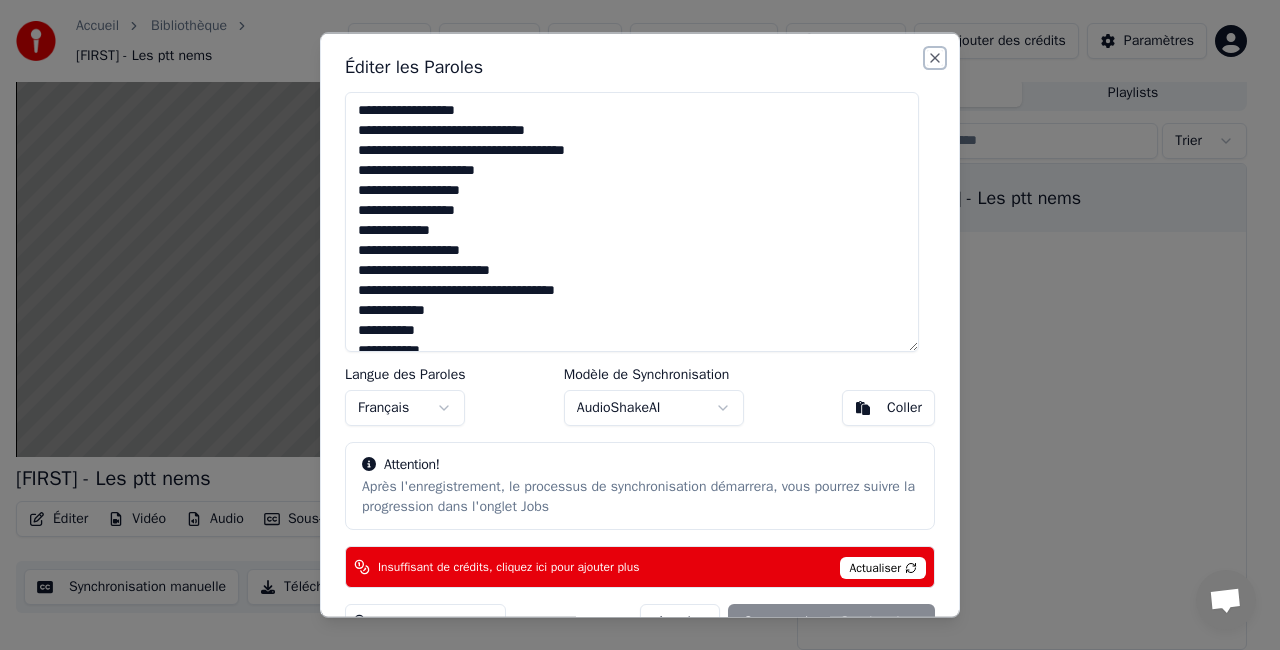 click on "Close" at bounding box center [935, 58] 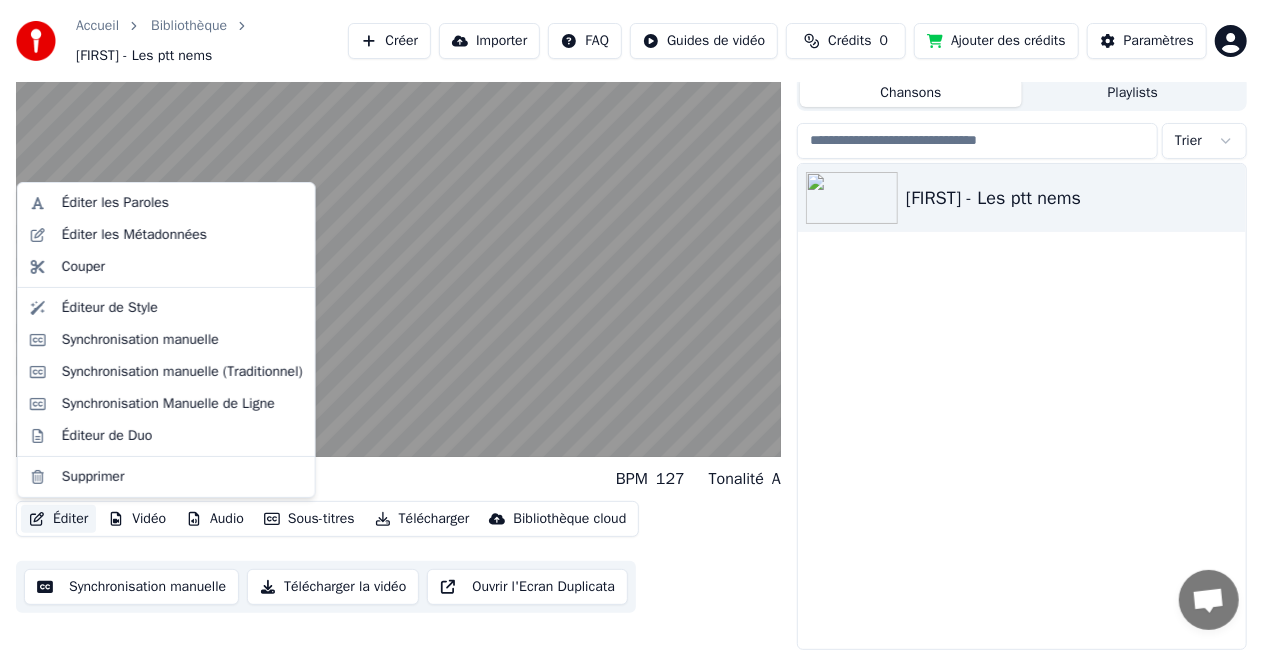 click on "Éditer" at bounding box center [58, 519] 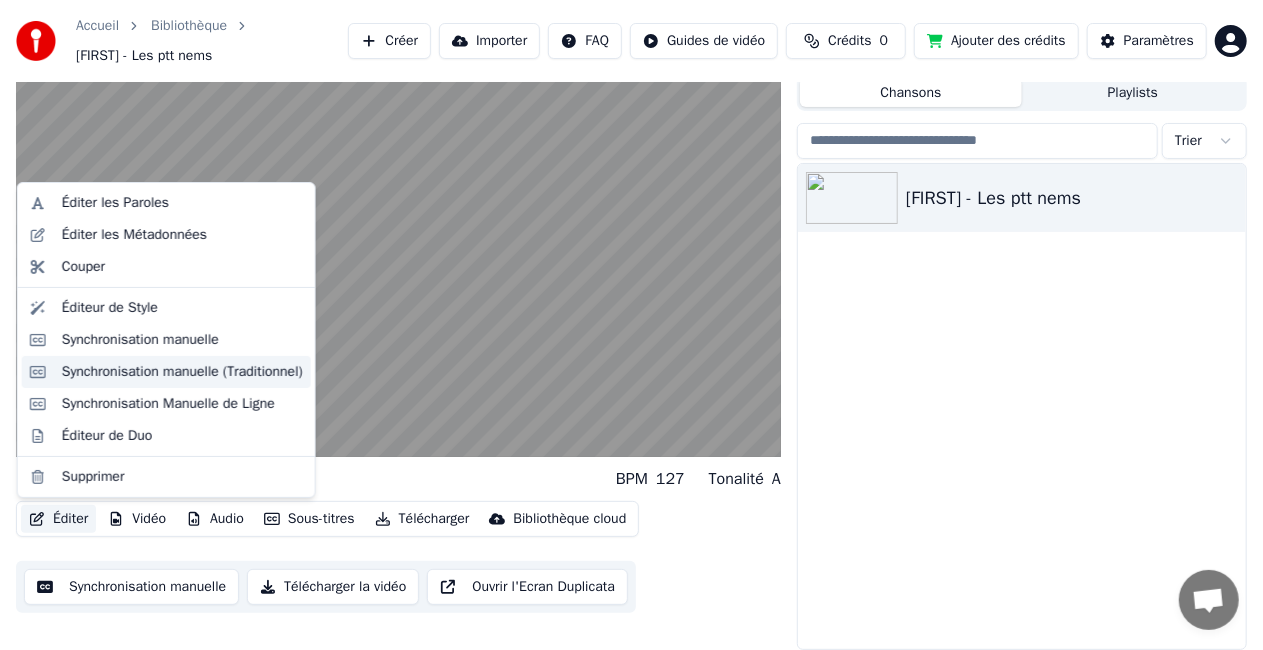click on "Synchronisation manuelle (Traditionnel)" at bounding box center [182, 372] 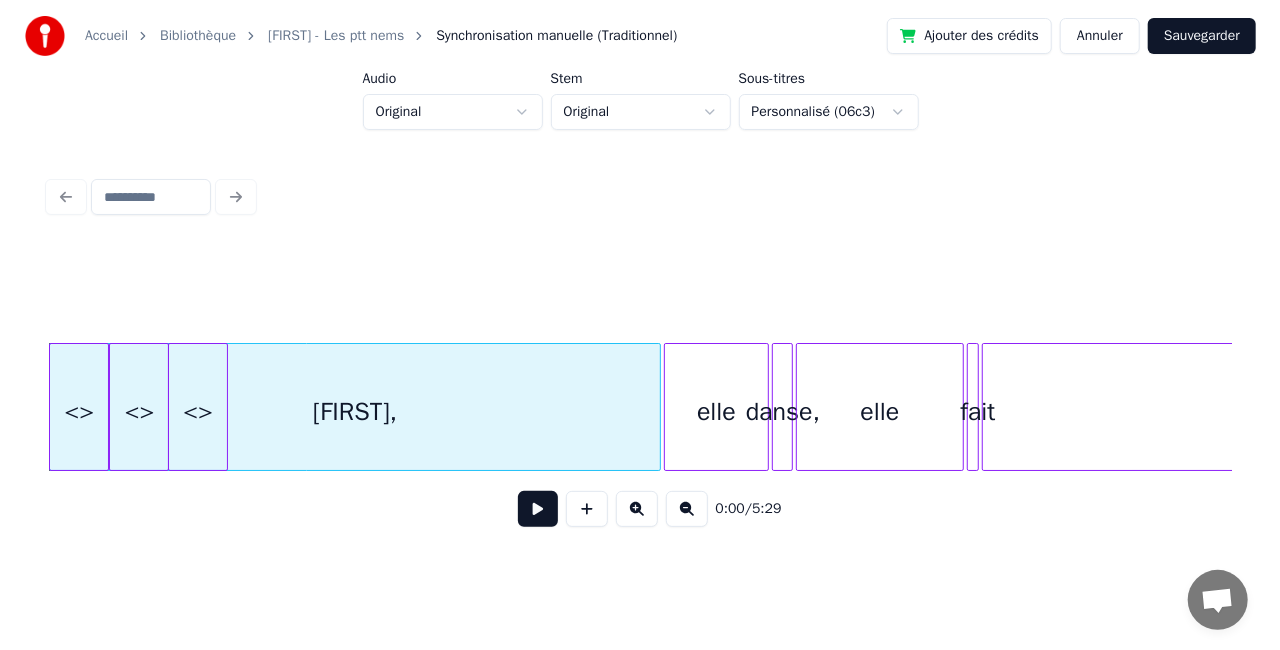 scroll, scrollTop: 0, scrollLeft: 0, axis: both 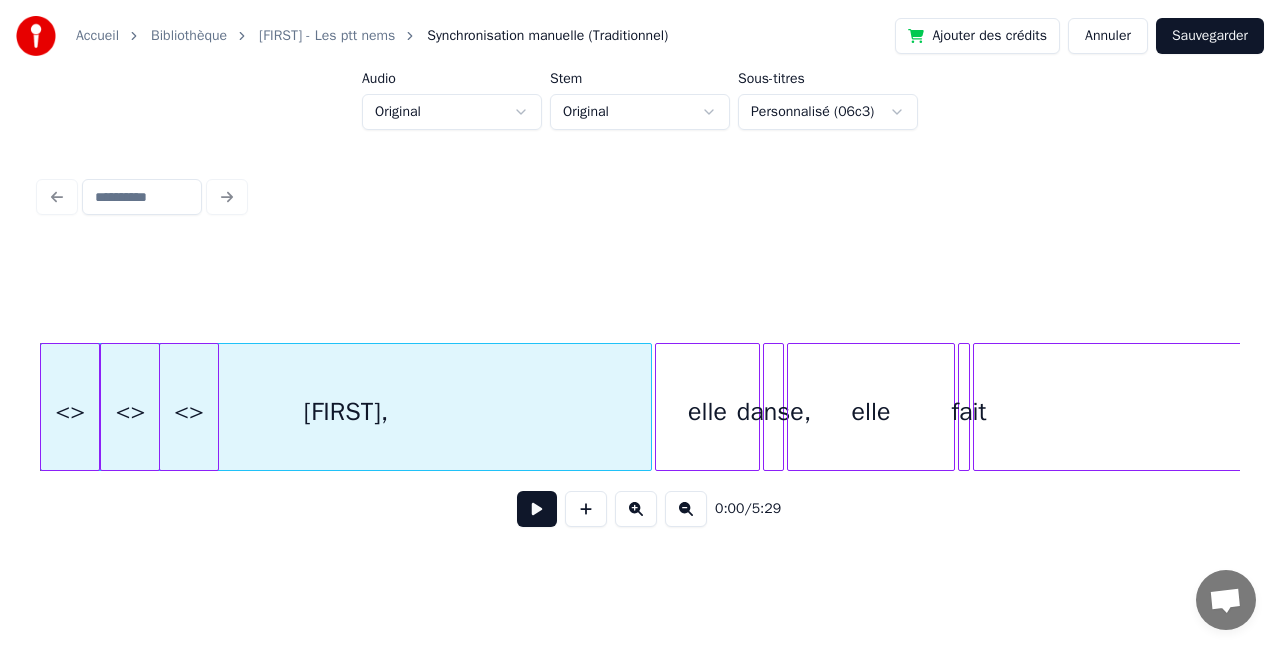 click on "[FIRST]," at bounding box center [346, 412] 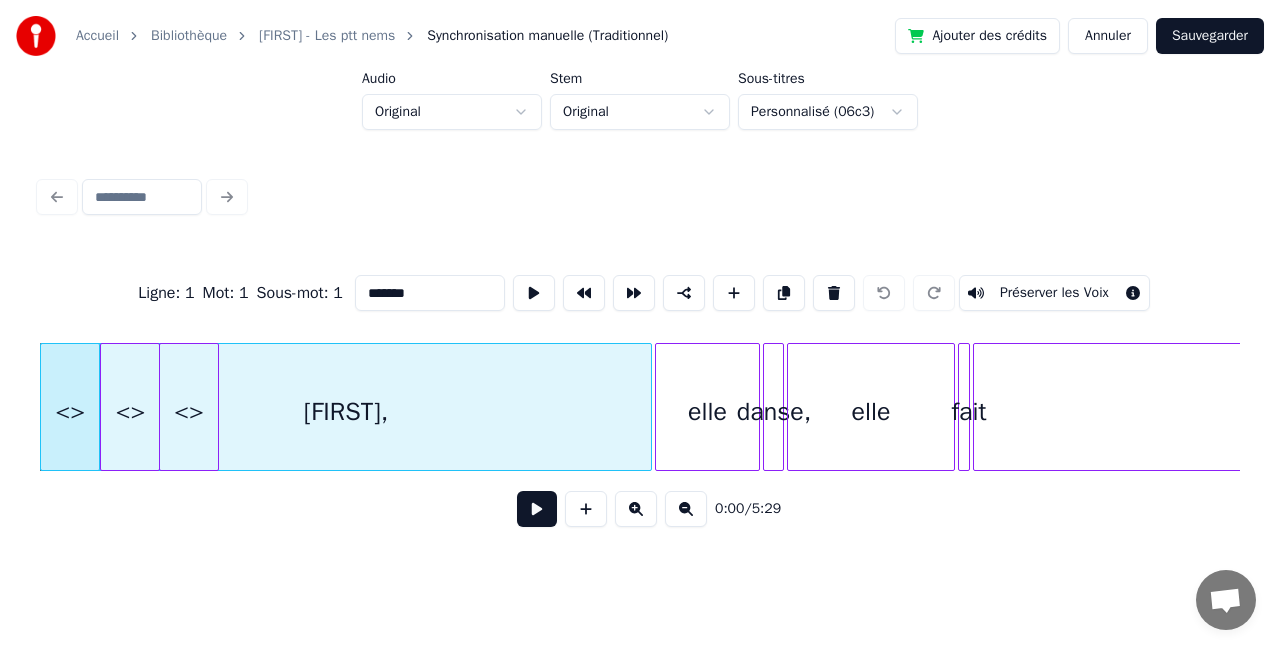click on "<>" at bounding box center (189, 412) 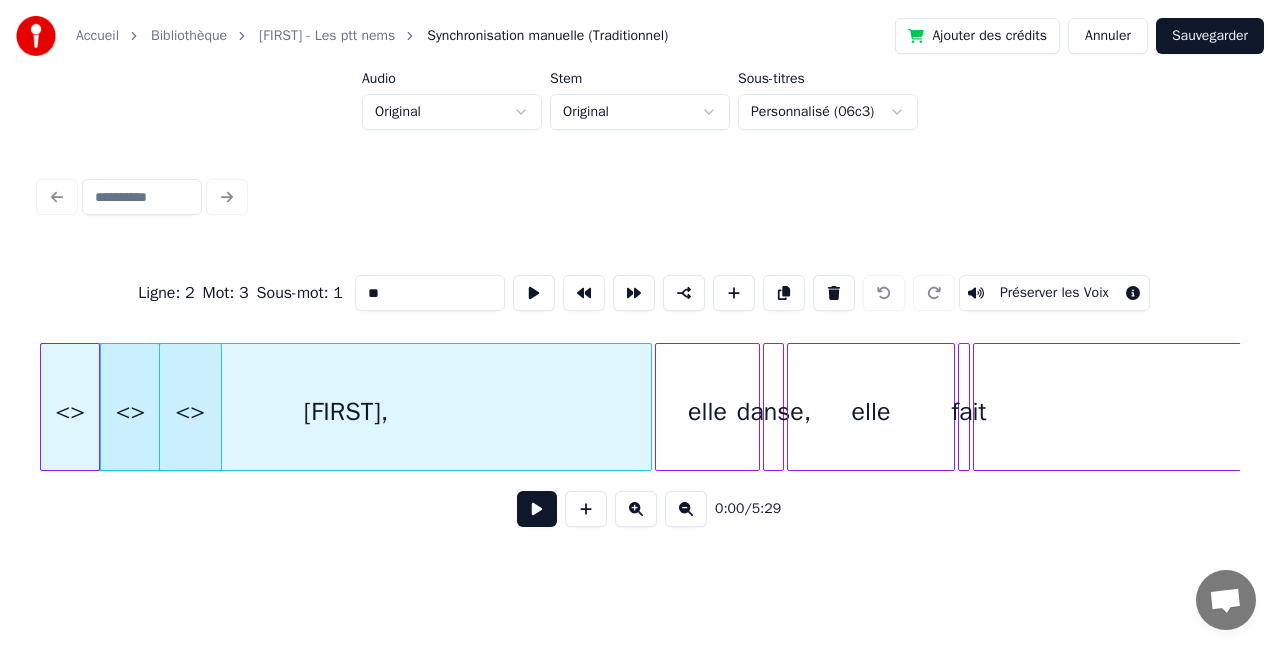 click at bounding box center (218, 407) 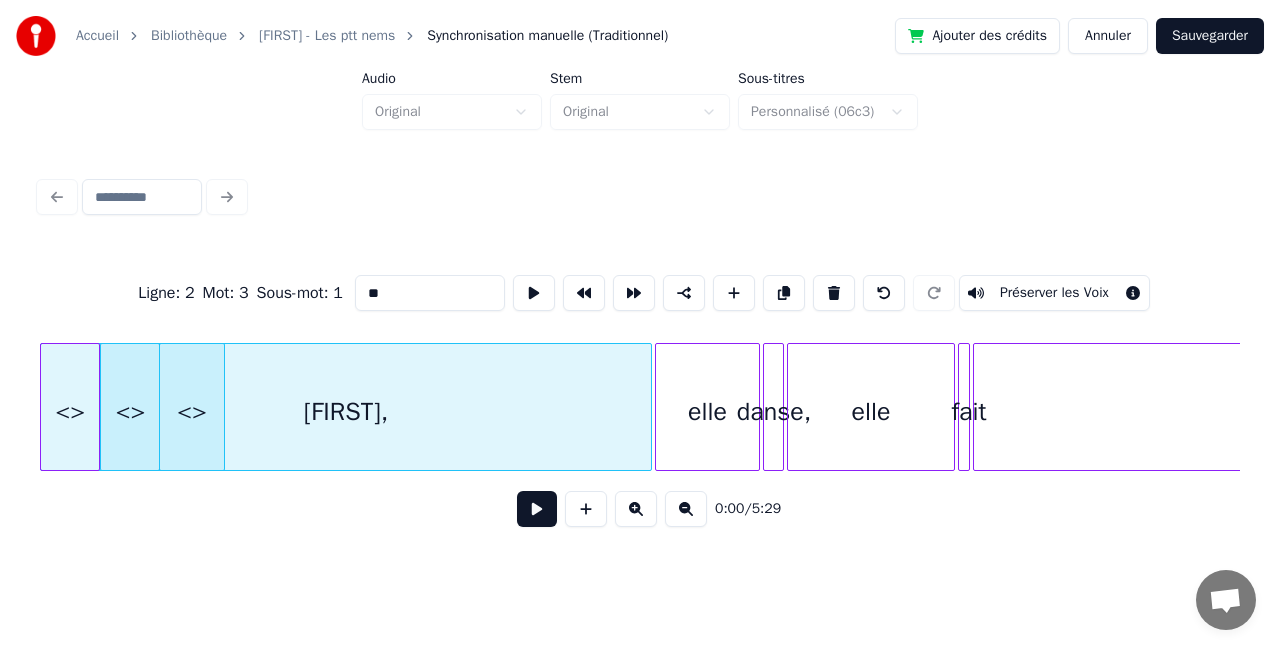 click on "[FIRST]," at bounding box center [346, 412] 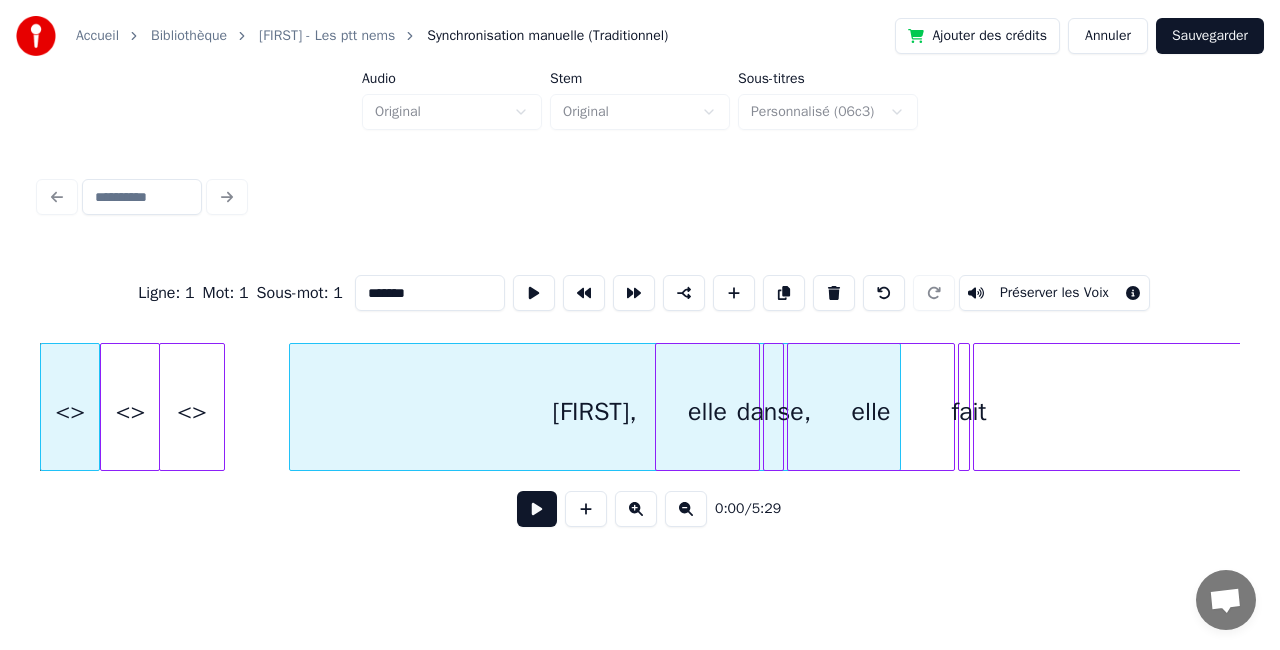 click on "[FIRST]," at bounding box center [595, 412] 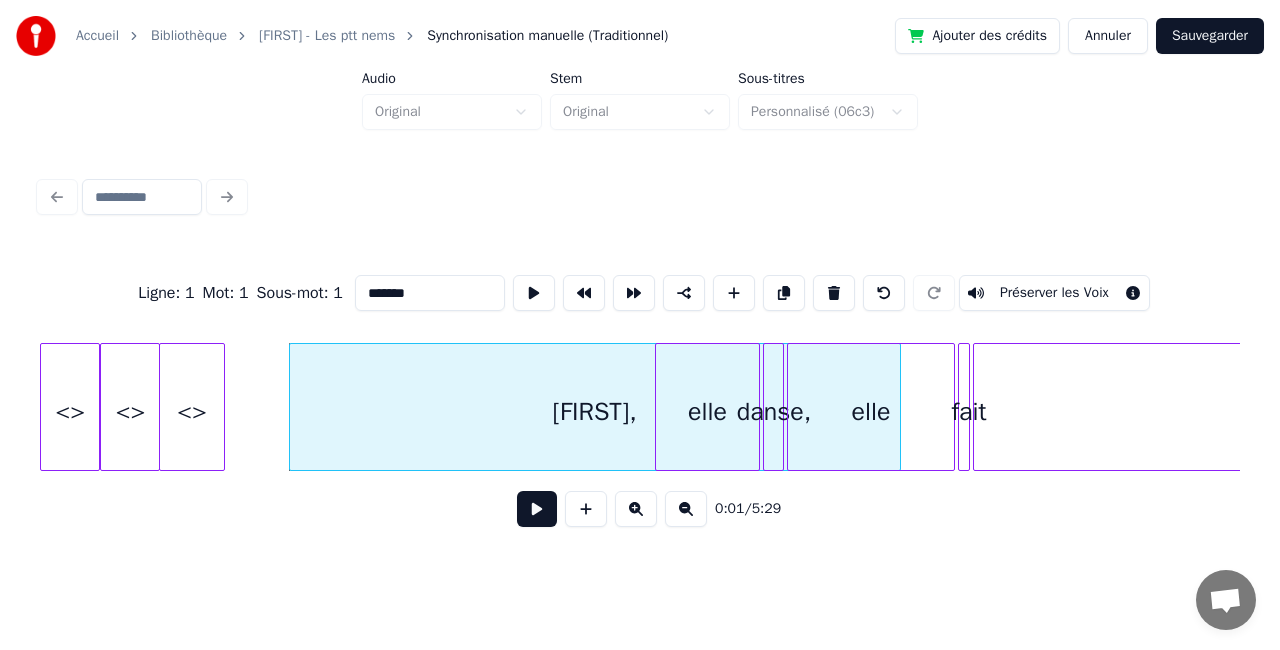 click on "Annuler" at bounding box center (1108, 36) 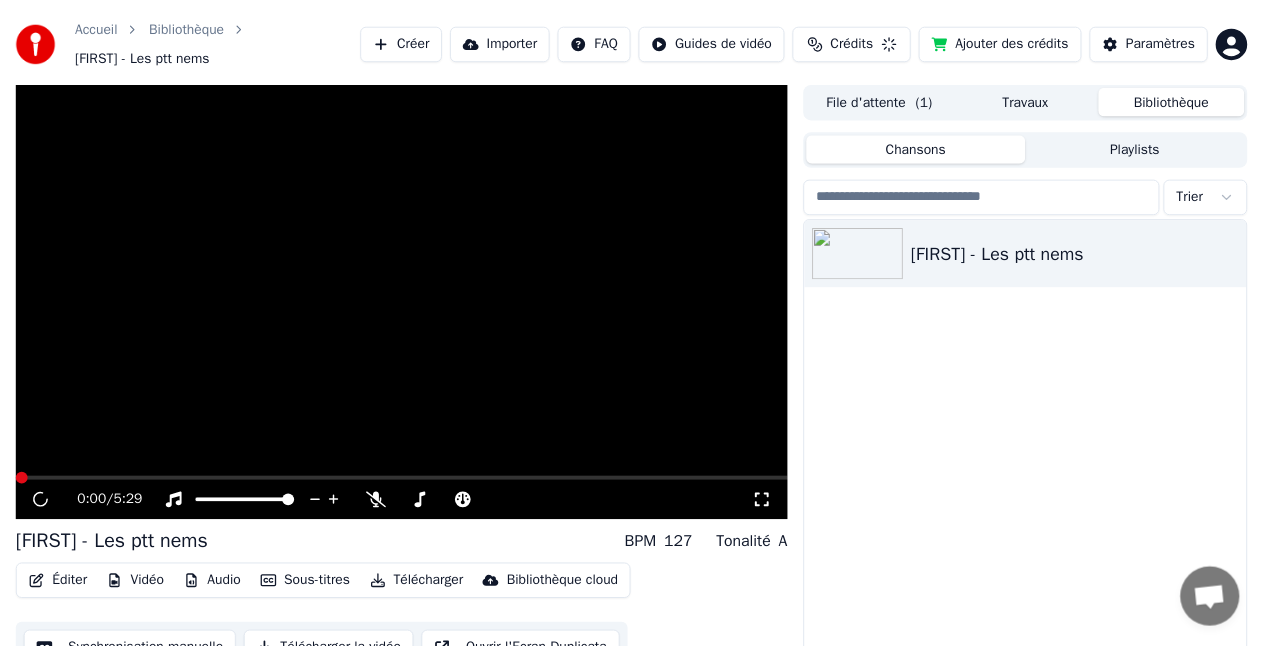 scroll, scrollTop: 55, scrollLeft: 0, axis: vertical 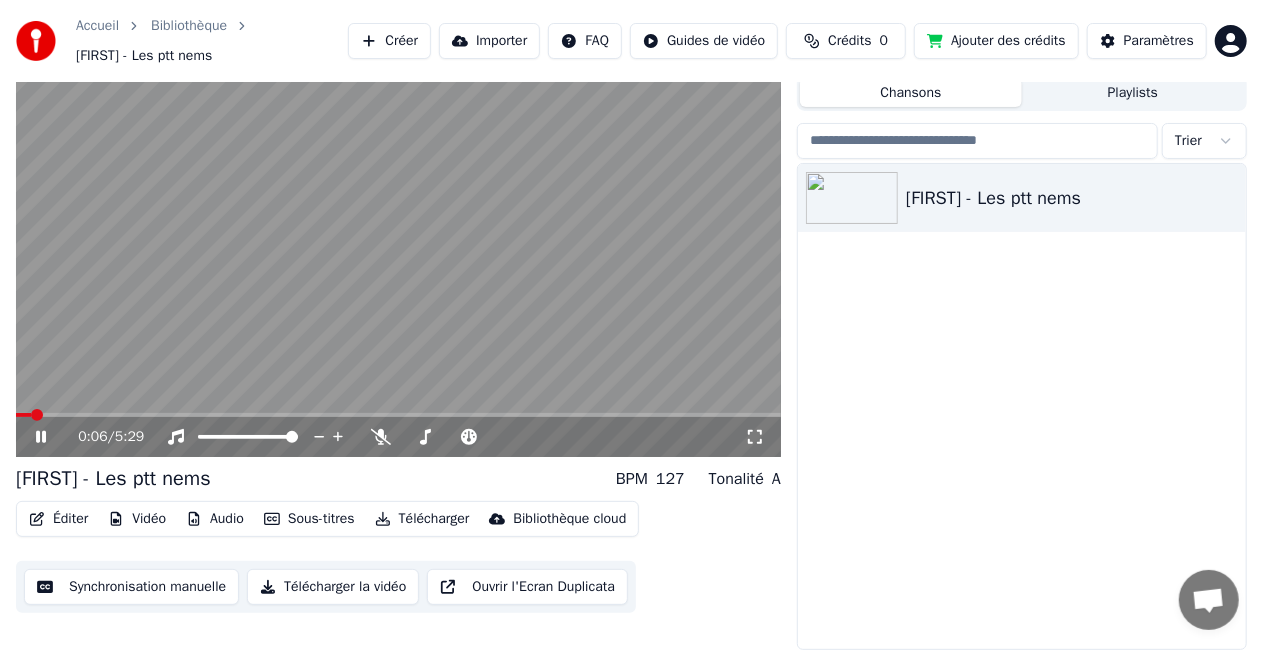 click 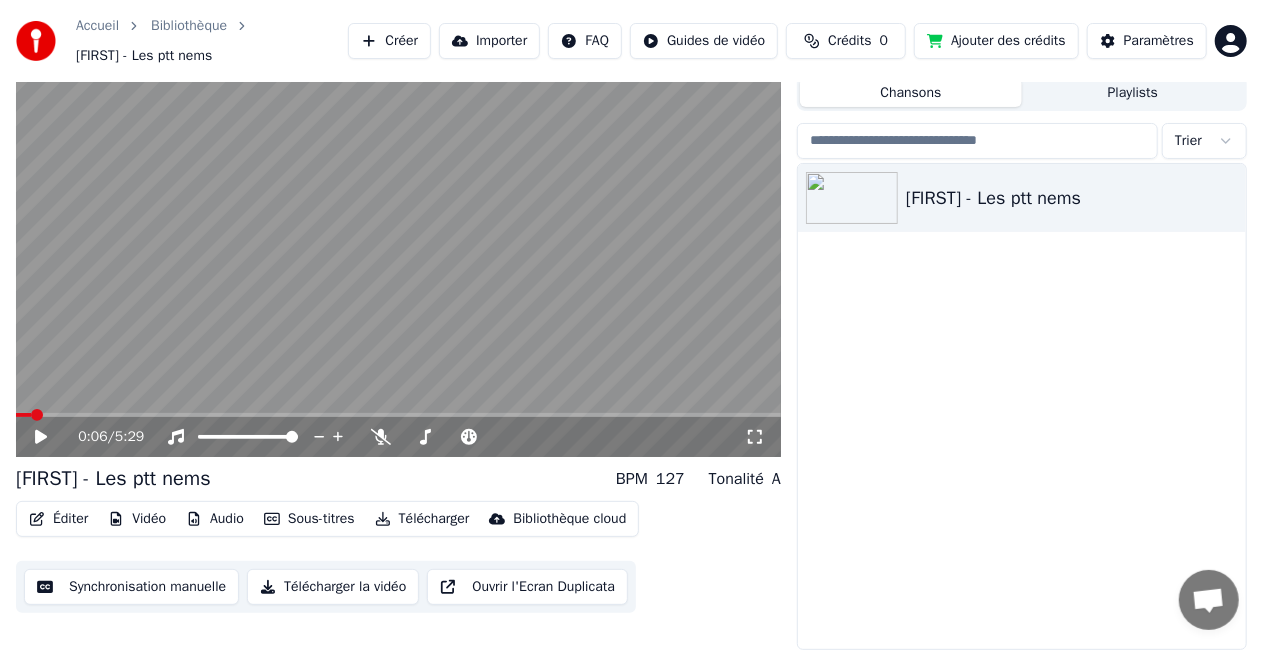 click on "Synchronisation manuelle" at bounding box center (131, 587) 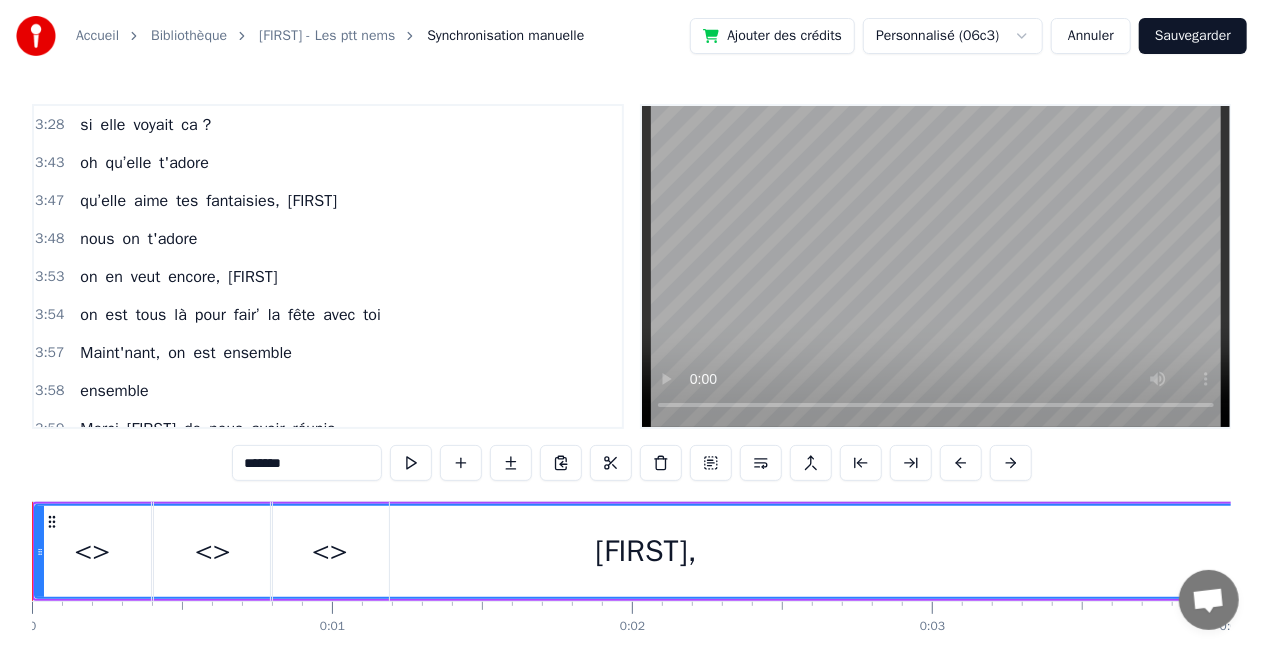 scroll, scrollTop: 727, scrollLeft: 0, axis: vertical 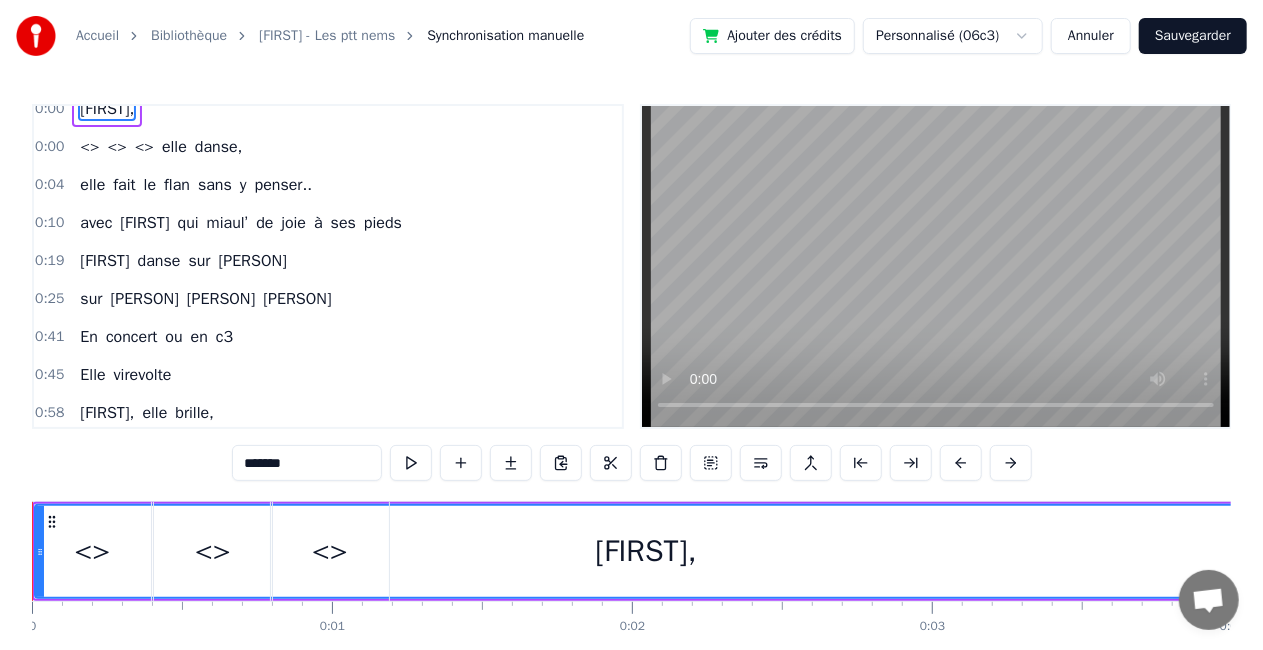 click on "0:25" at bounding box center [49, 299] 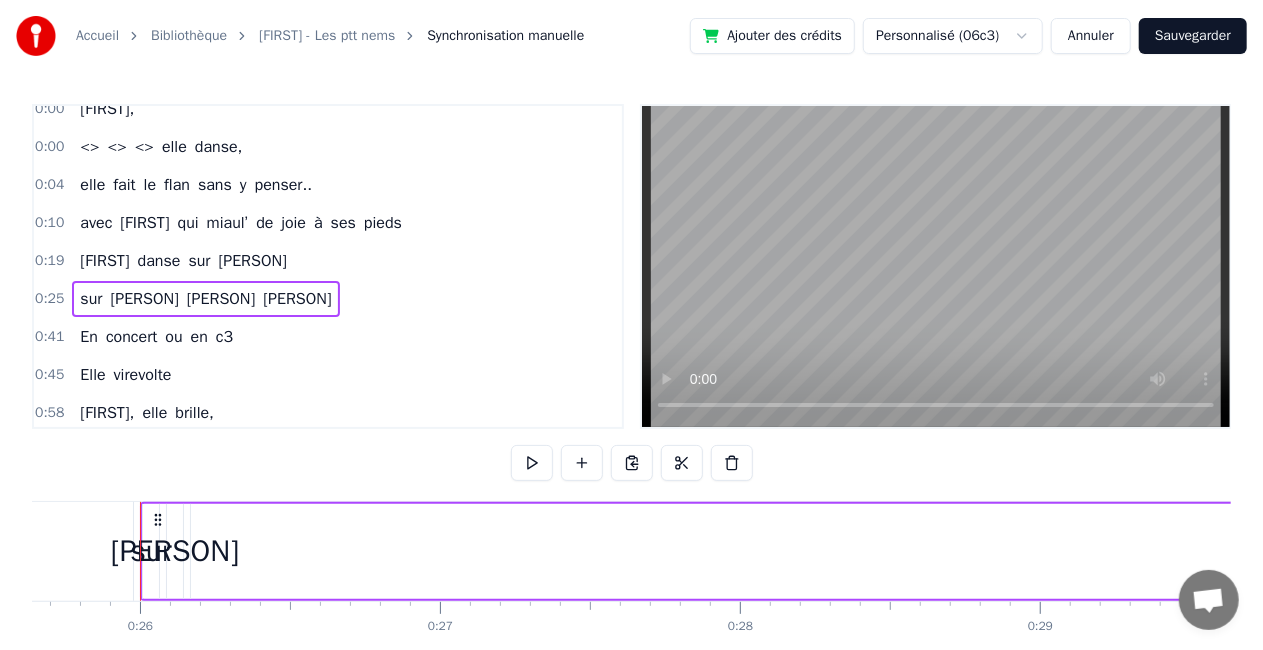 scroll, scrollTop: 0, scrollLeft: 7700, axis: horizontal 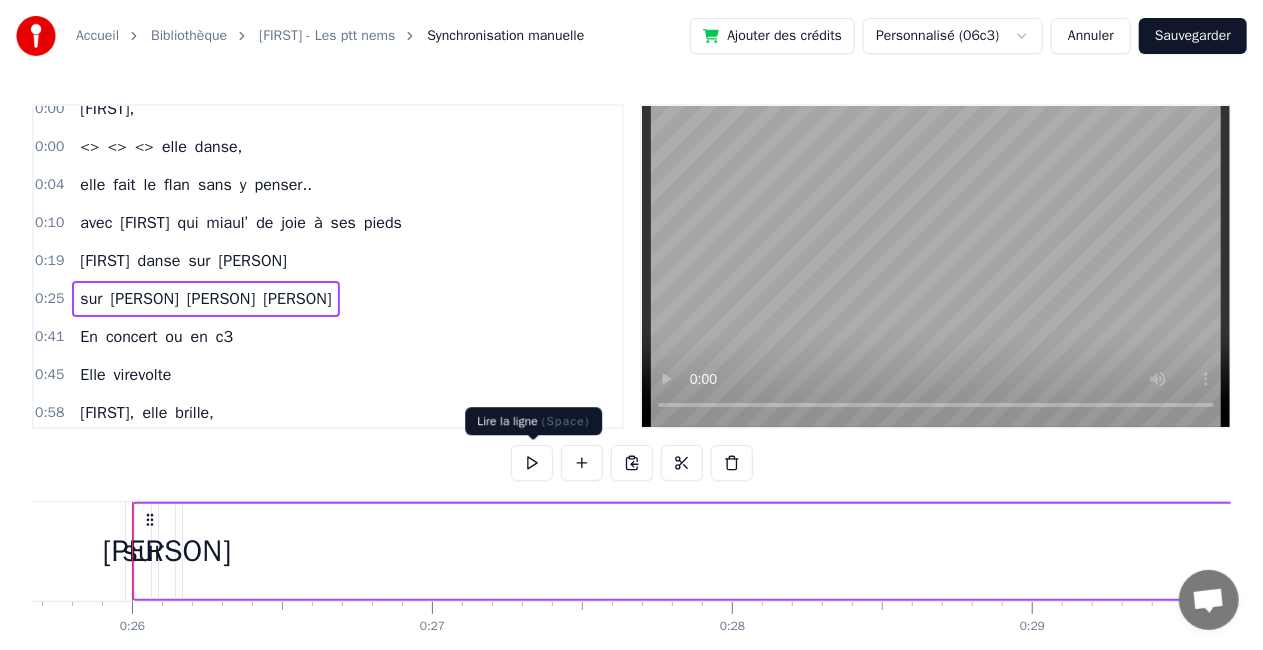 click at bounding box center (532, 463) 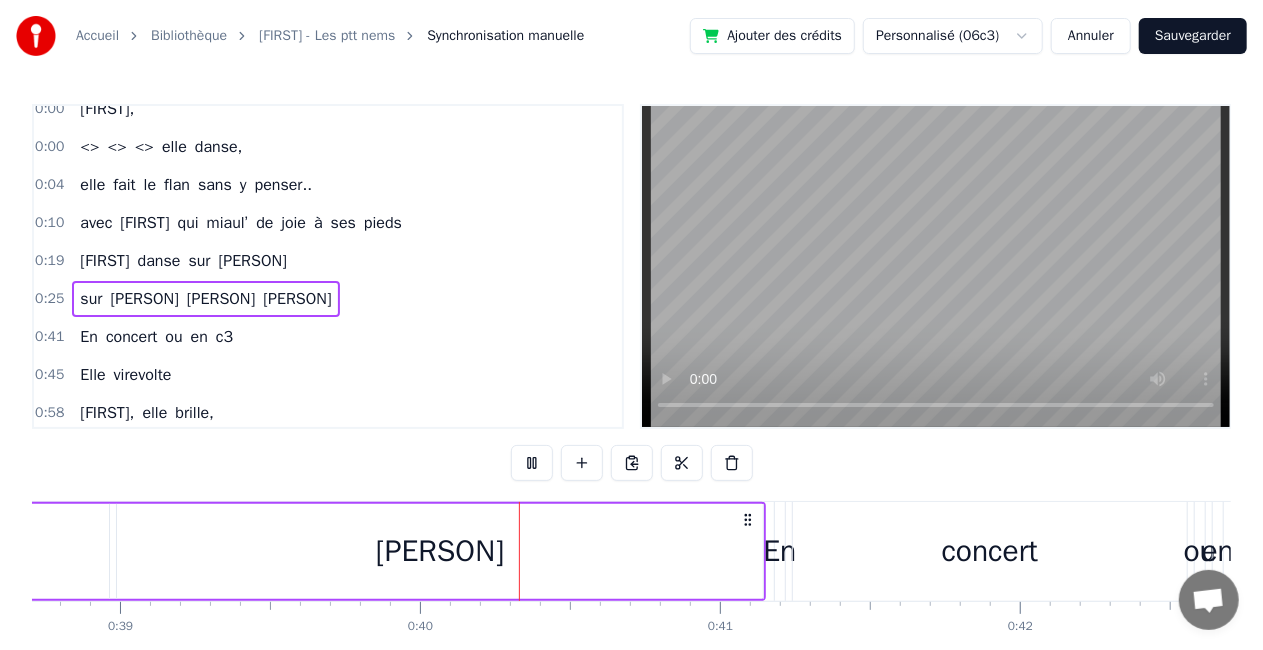 scroll, scrollTop: 0, scrollLeft: 11826, axis: horizontal 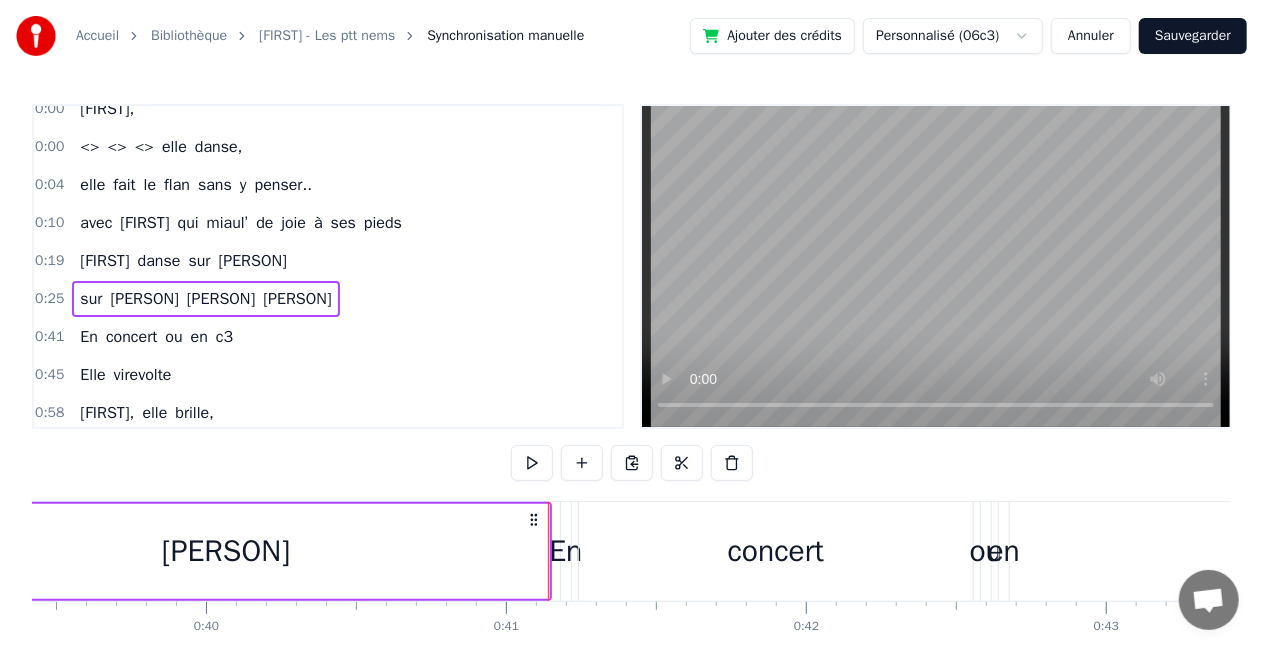click on "0:00 [FIRST], 0:00 <> <> <> elle danse, 0:04 elle fait le flan sans y penser.. 0:10 avec [FIRST] qui miaul’ de joie à ses pieds 0:19 [FIRST] danse sur [PERSON] 0:25 sur [PERSON] [PERSON] [PERSON] 0:41 En concert ou en c3 0:45 Elle virevolte 0:58 [FIRST], elle brille, 1:19 au bureau comme en concert 1:25 Elle fait des tableaux Excel de l'enfer 1:38 Oh Ori- aaane 1:39 tu rayonnes 1:41 tu flamboies 1:47 tu ééblouies. 1:48 À [LOCATION] 1:51 ou bien dans le [LOCATION] 2:31 à [LOCATION], [LOCATION] ou [LOCATION] 2:57 Que dirait la queen 3:28 si elle voyait ca ? 3:43 oh qu’elle t'adore 3:47 qu’elle aime tes fantaisies, [FIRST] 3:48 nous on t'adore 3:53 on en veut encore, [FIRST] 3:54 on est tous là pour fair’ la fête avec toi 3:57 Maint'nant, on est ensemble 3:58 ensemble 3:59 Merci [FIRST] de nous avoir réunis 4:00 tous avec toi 4:01 en fleurs, en couleurs, [FIRST] 4:03 tous avec toi 4:03 qui est la joie même [FIRST] 4:05 C'est ta folie qui nous fait rêveeeeer 4:06 [FIRST] adore le fromage, 4:06 du comté ou de la fondue 4:07 Des chips, du gin" at bounding box center (631, 403) 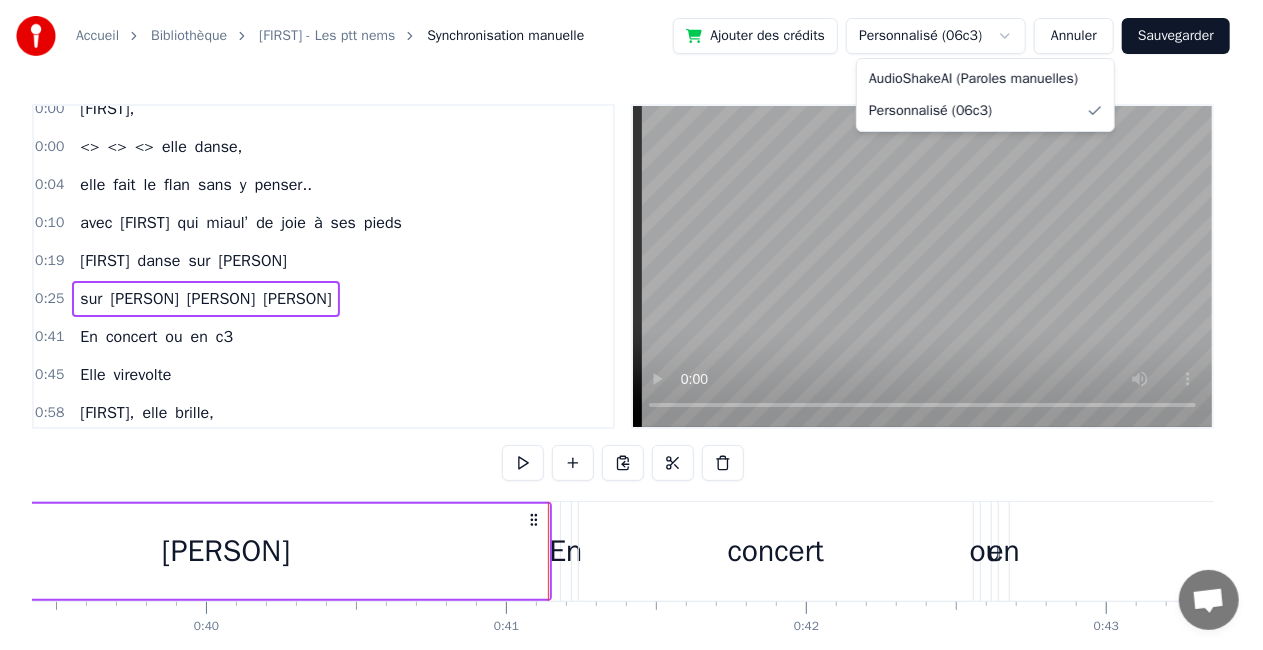 click on "Accueil Bibliothèque [FIRST] - Les ptt nems Synchronisation manuelle Ajouter des crédits Personnalisé (06c3) Annuler Sauvegarder 0:00 [FIRST], 0:00 <> <> <> elle danse, 0:04 elle fait le flan sans y penser.. 0:10 avec [FIRST] qui miaul’ de joie à ses pieds 0:19 [FIRST] danse sur [PERSON] 0:25 sur [PERSON] [PERSON] [PERSON] 0:41 En concert ou en c3 0:45 Elle virevolte 0:58 [FIRST], elle brille, 1:19 au bureau comme en concert 1:25 Elle fait des tableaux Excel de l'enfer 1:38 Oh Ori- aaane 1:39 tu rayonnes 1:41 tu flamboies 1:47 tu ééblouies. 1:48 À [LOCATION] 1:51 ou bien dans le [LOCATION] 2:31 à [LOCATION], [LOCATION] ou [LOCATION] 2:57 Que dirait la queen 3:28 si elle voyait ca ? 3:43 oh qu’elle t'adore 3:47 qu’elle aime tes fantaisies, [FIRST] 3:48 nous on t'adore 3:53 on en veut encore, [FIRST] 3:54 on est tous là pour fair’ la fête avec toi 3:57 Maint'nant, on est ensemble 3:58 ensemble 3:59 Merci [FIRST] de nous avoir réunis 4:00 tous avec toi 4:01 en fleurs, en couleurs, [FIRST] 4:03 tous avec toi 4:03 qui est la joie même ta" at bounding box center (631, 367) 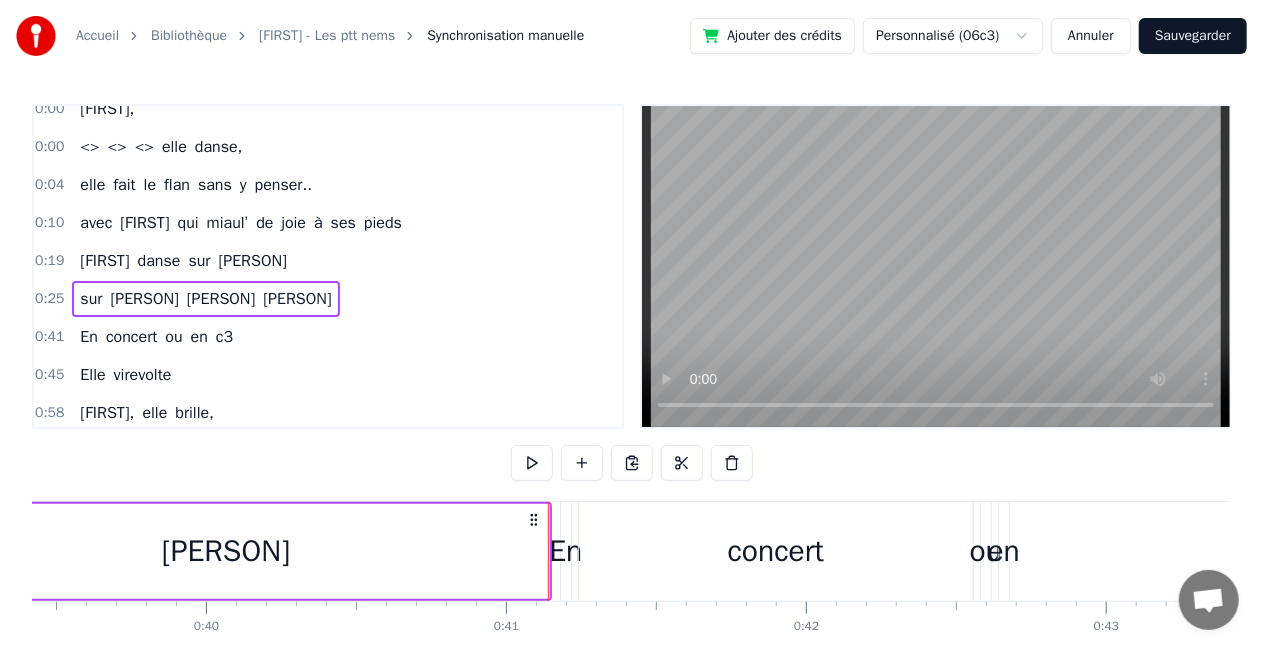 click on "Accueil Bibliothèque [FIRST] - Les ptt nems Synchronisation manuelle Ajouter des crédits Personnalisé (06c3) Annuler Sauvegarder 0:00 [FIRST], 0:00 <> <> <> elle danse, 0:04 elle fait le flan sans y penser.. 0:10 avec [FIRST] qui miaul’ de joie à ses pieds 0:19 [FIRST] danse sur [PERSON] 0:25 sur [PERSON] [PERSON] [PERSON] 0:41 En concert ou en c3 0:45 Elle virevolte 0:58 [FIRST], elle brille, 1:19 au bureau comme en concert 1:25 Elle fait des tableaux Excel de l'enfer 1:38 Oh Ori- aaane 1:39 tu rayonnes 1:41 tu flamboies 1:47 tu ééblouies. 1:48 À [LOCATION] 1:51 ou bien dans le [LOCATION] 2:31 à [LOCATION], [LOCATION] ou [LOCATION] 2:57 Que dirait la queen 3:28 si elle voyait ca ? 3:43 oh qu’elle t'adore 3:47 qu’elle aime tes fantaisies, [FIRST] 3:48 nous on t'adore 3:53 on en veut encore, [FIRST] 3:54 on est tous là pour fair’ la fête avec toi 3:57 Maint'nant, on est ensemble 3:58 ensemble 3:59 Merci [FIRST] de nous avoir réunis 4:00 tous avec toi 4:01 en fleurs, en couleurs, [FIRST] 4:03 tous avec toi 4:03 qui est la joie même ta" at bounding box center (631, 367) 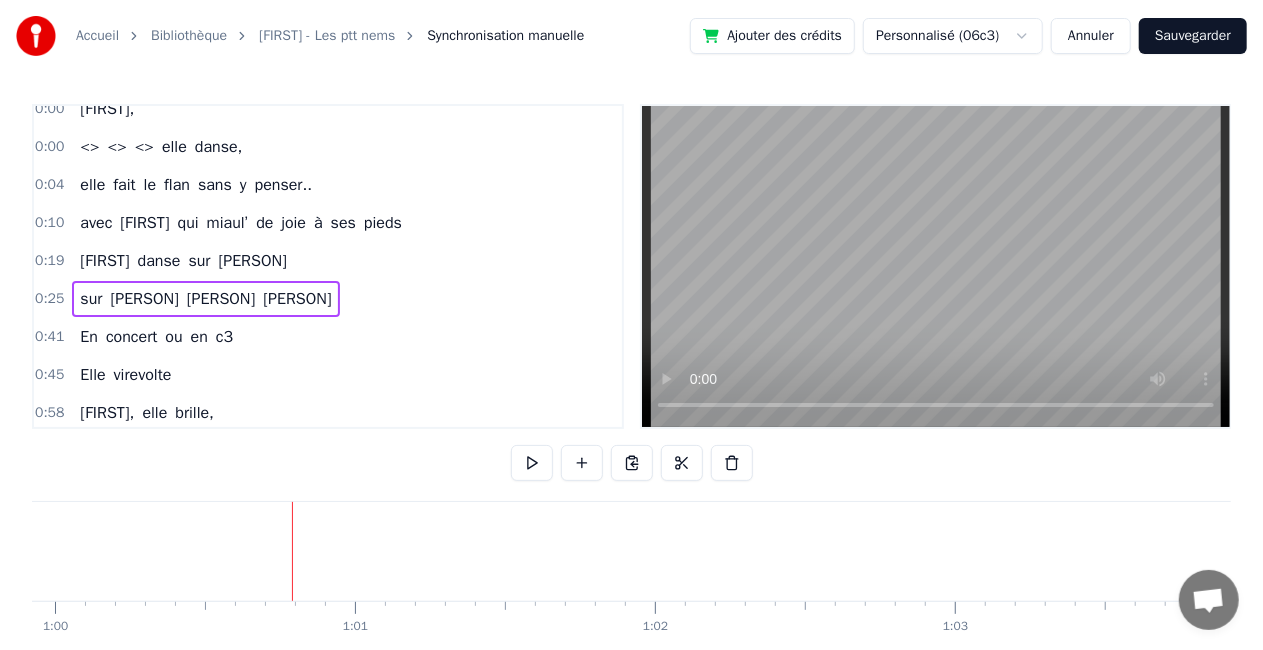 scroll, scrollTop: 0, scrollLeft: 18033, axis: horizontal 